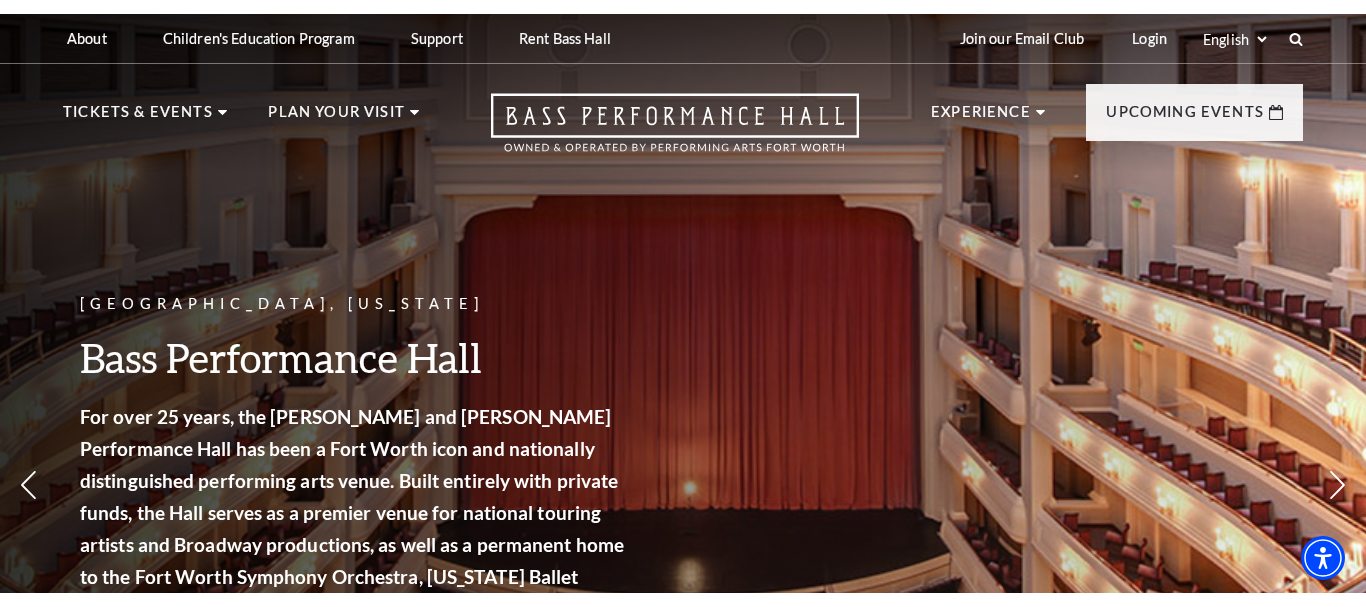 scroll, scrollTop: 0, scrollLeft: 0, axis: both 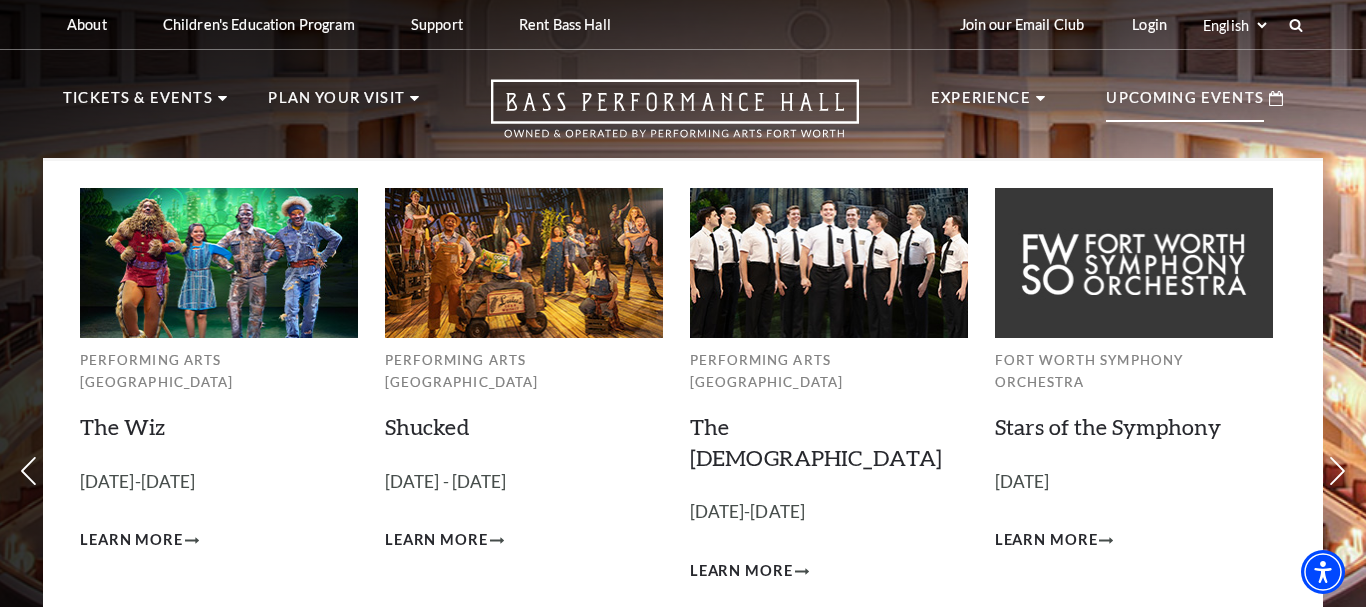 click on "View Full Calendar" at bounding box center (682, 662) 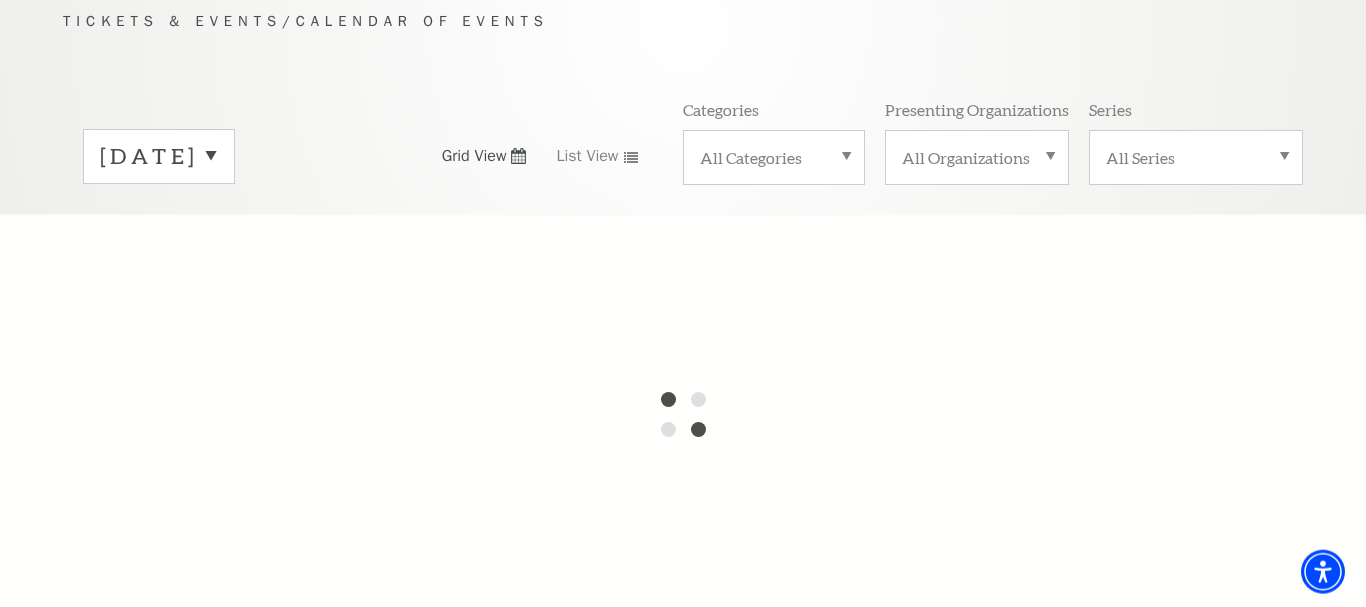 scroll, scrollTop: 220, scrollLeft: 0, axis: vertical 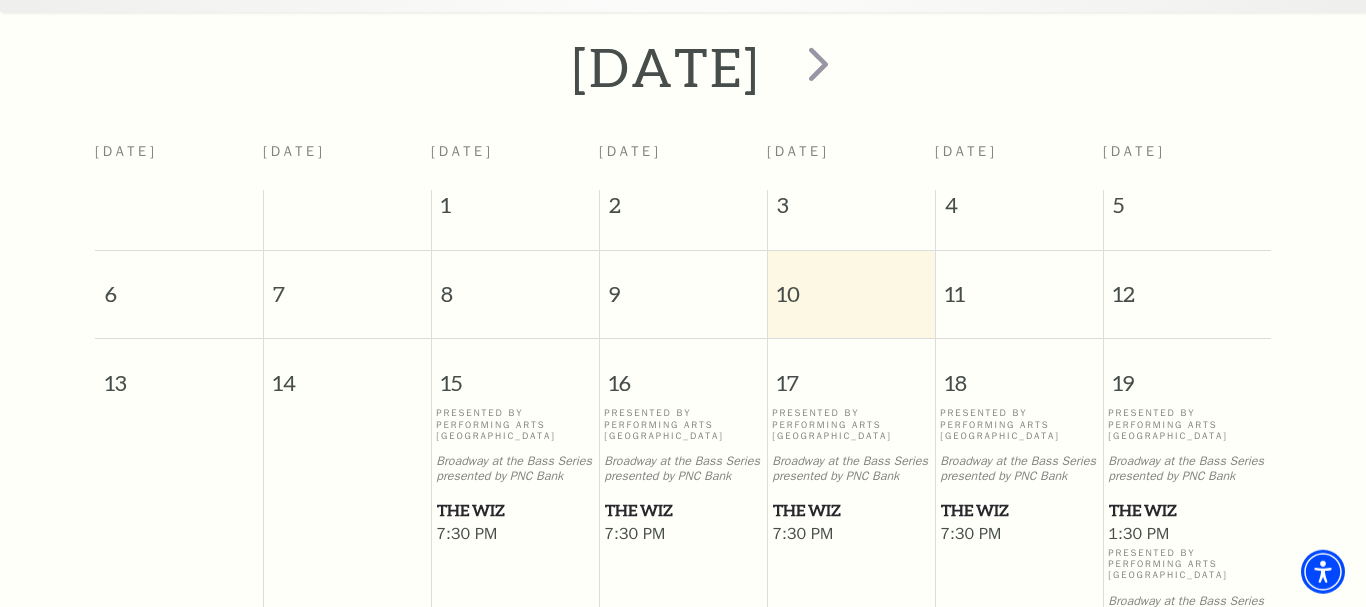 click on "The Wiz" at bounding box center [515, 510] 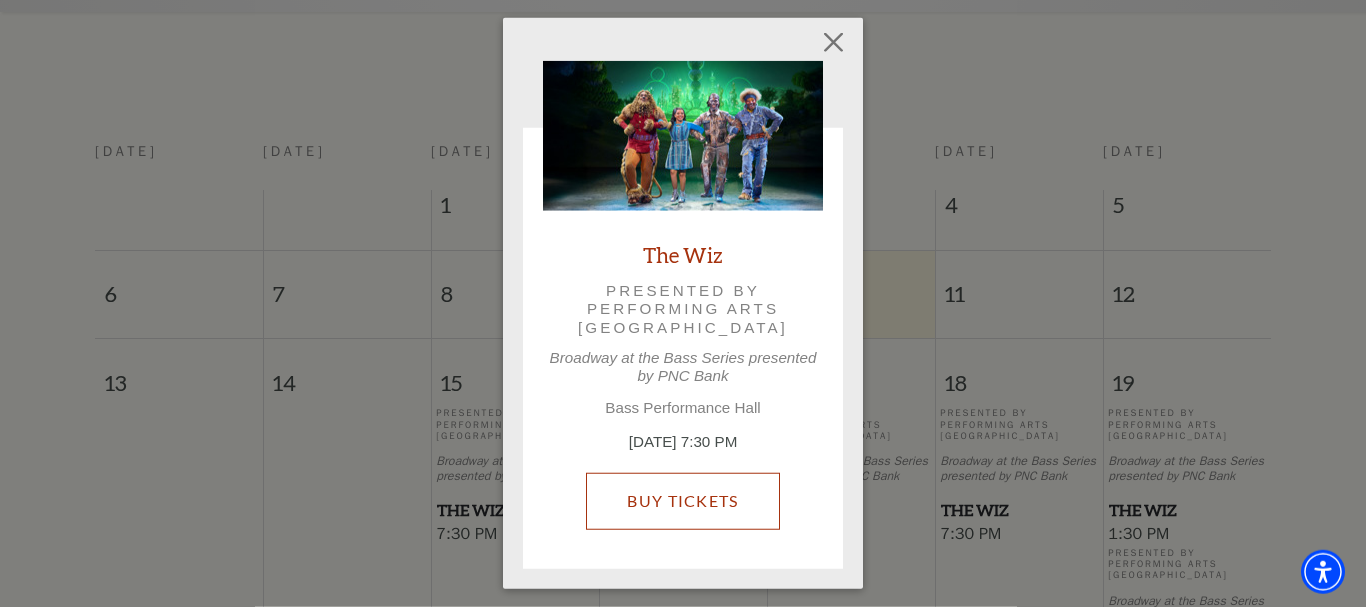 click on "Buy Tickets" at bounding box center (682, 501) 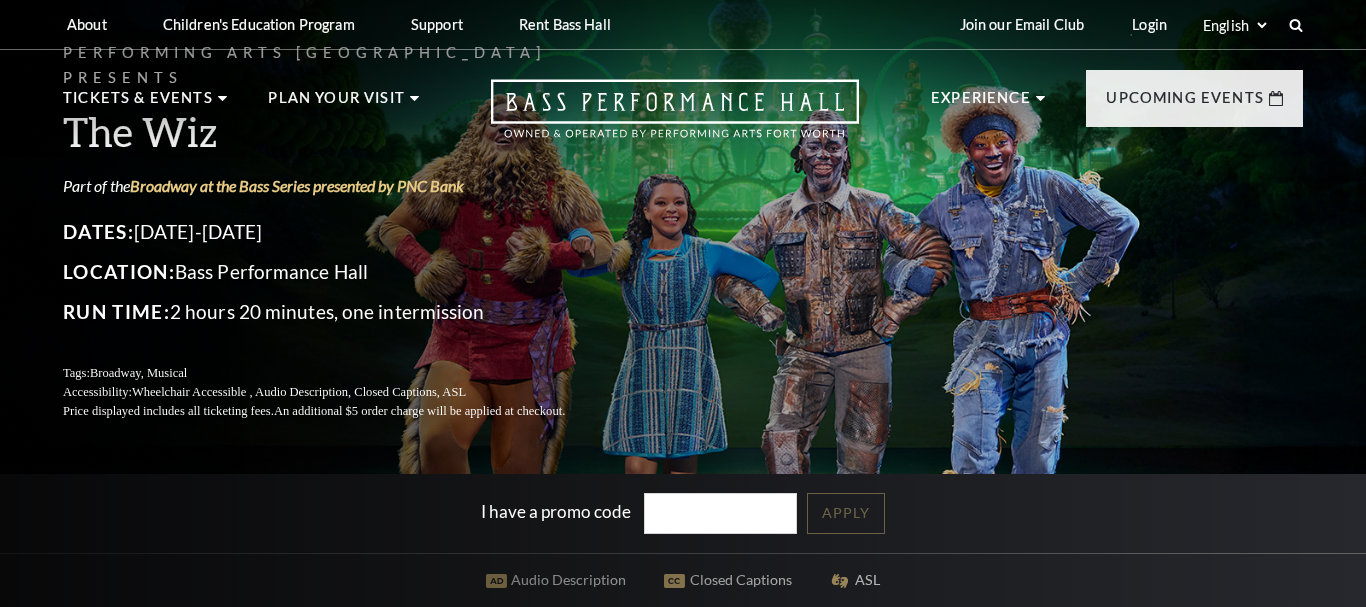 scroll, scrollTop: 0, scrollLeft: 0, axis: both 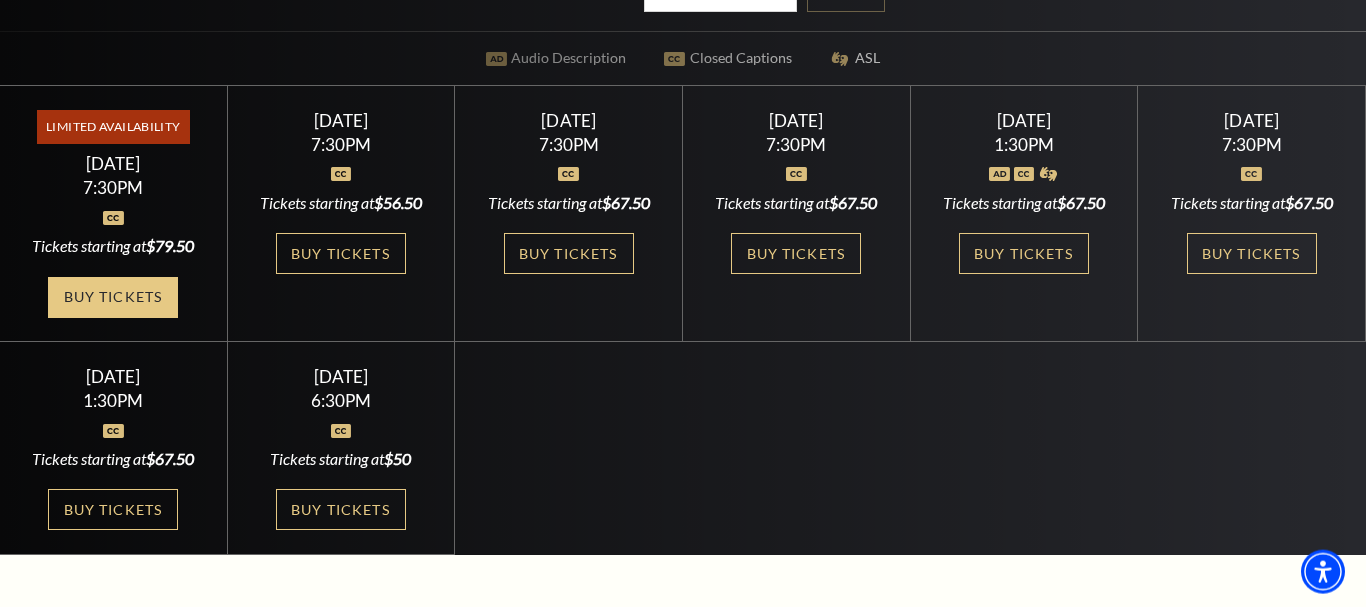 click on "Buy Tickets" at bounding box center (113, 297) 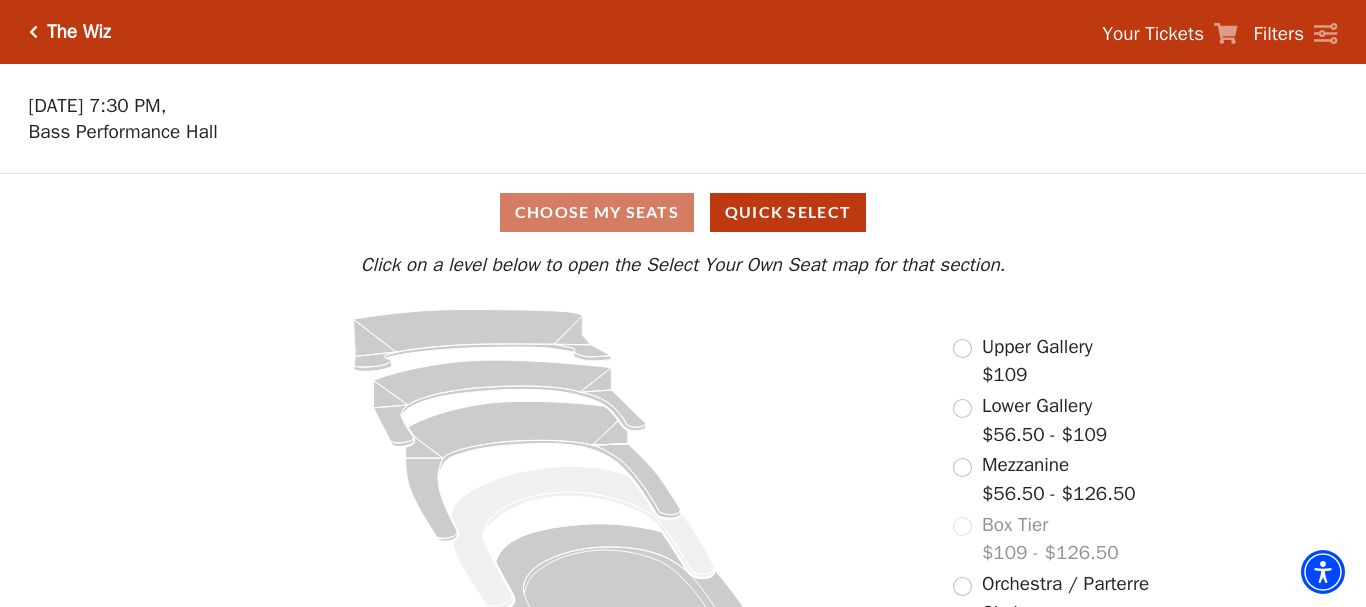 scroll, scrollTop: 0, scrollLeft: 0, axis: both 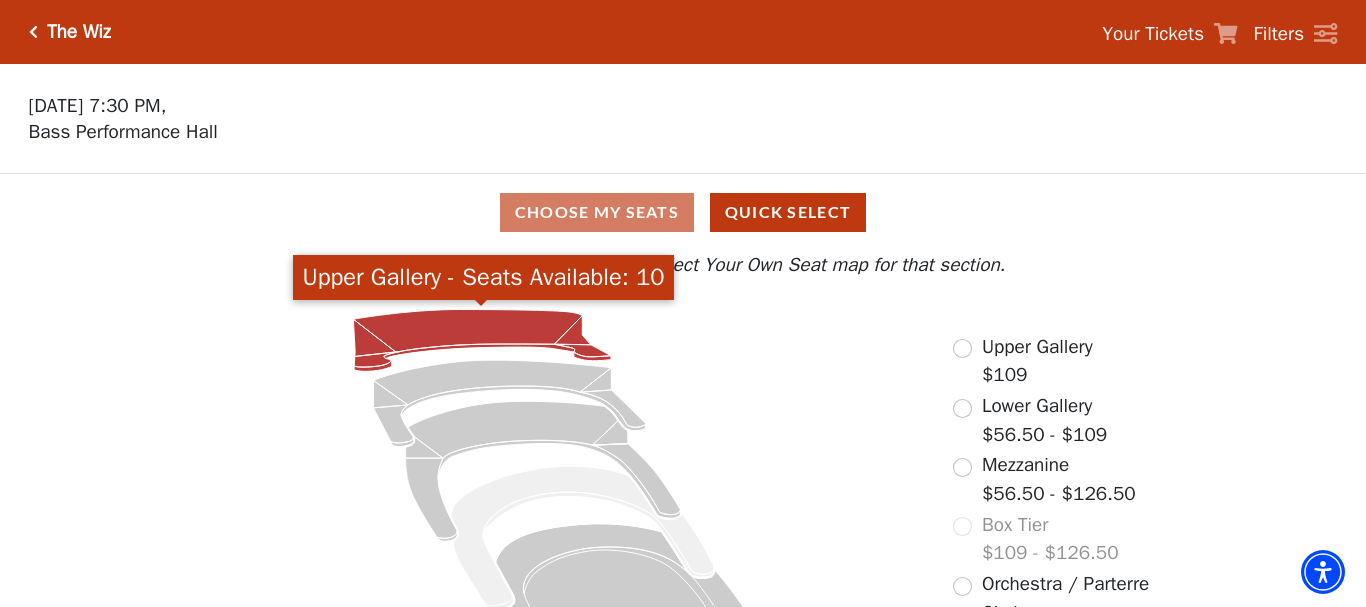 click 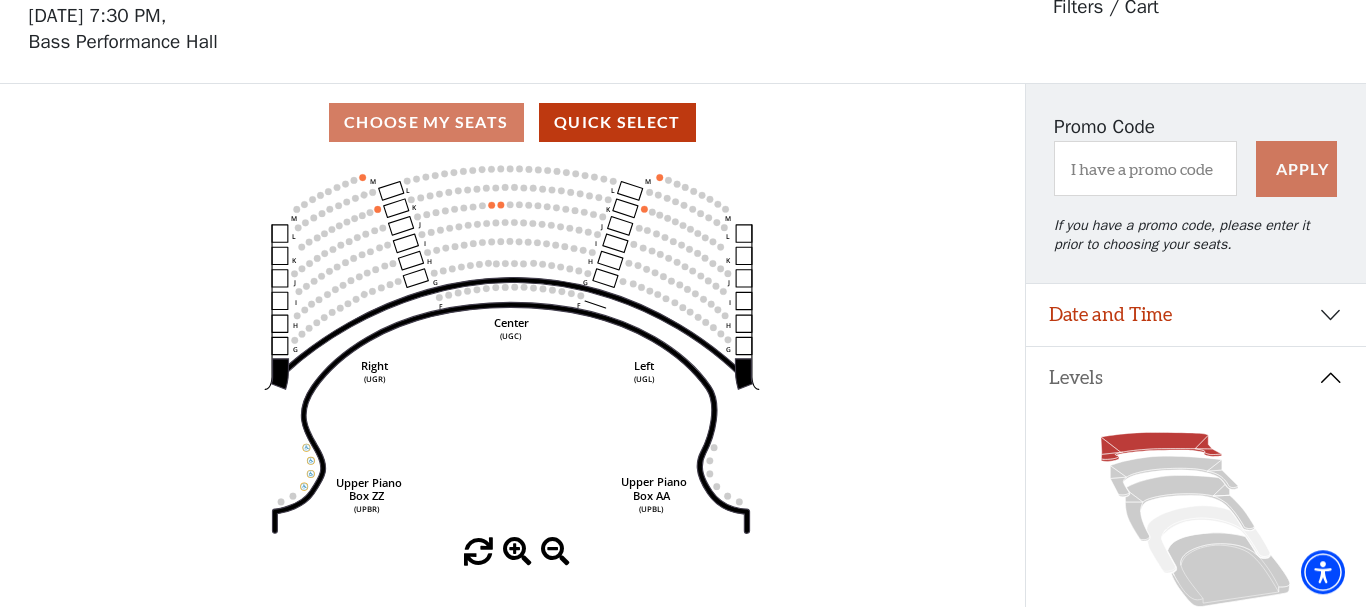 scroll, scrollTop: 93, scrollLeft: 0, axis: vertical 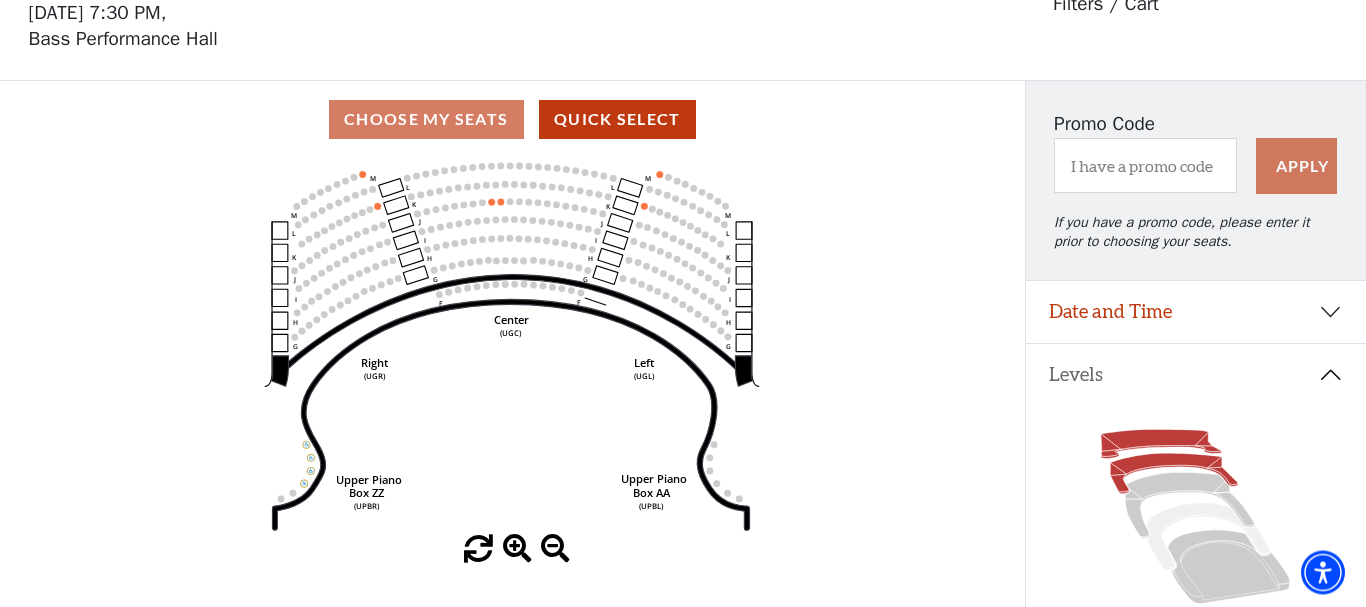 click 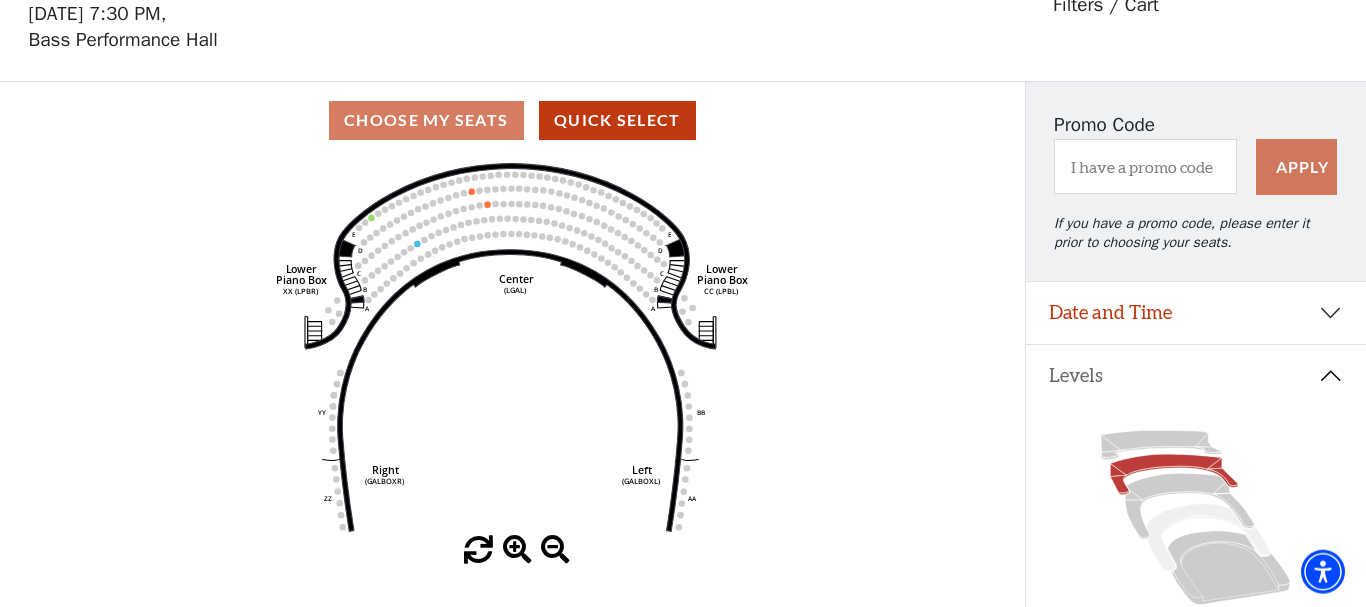 scroll, scrollTop: 93, scrollLeft: 0, axis: vertical 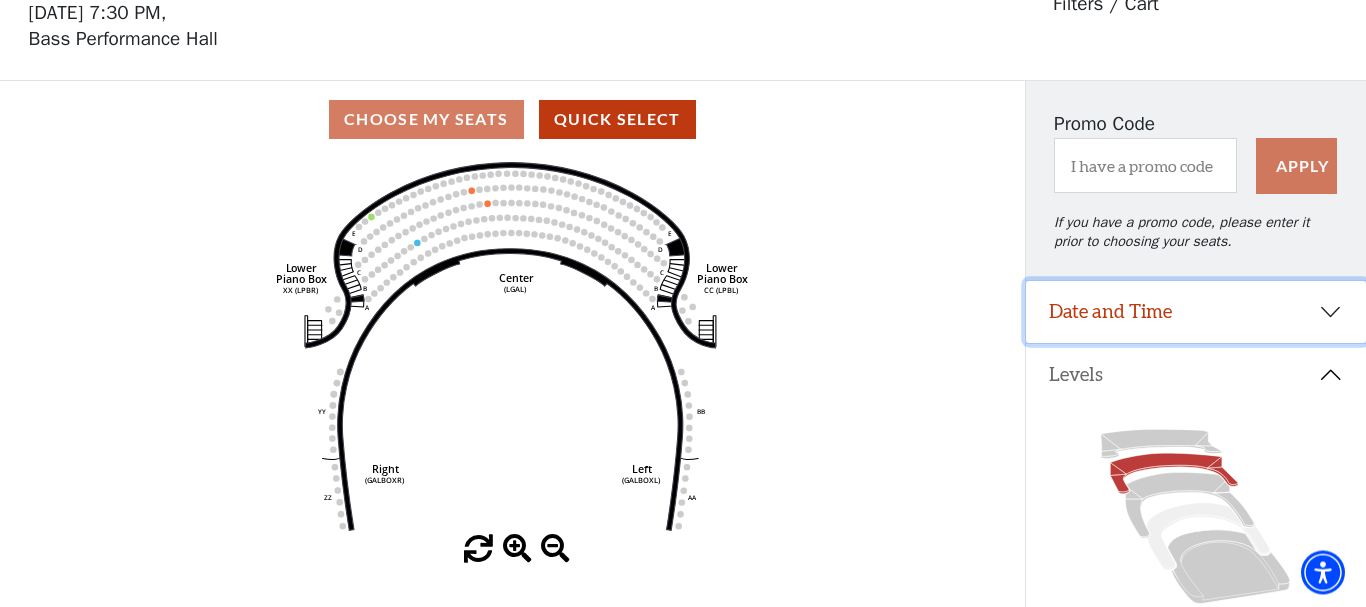 click on "Date and Time" at bounding box center (1196, 312) 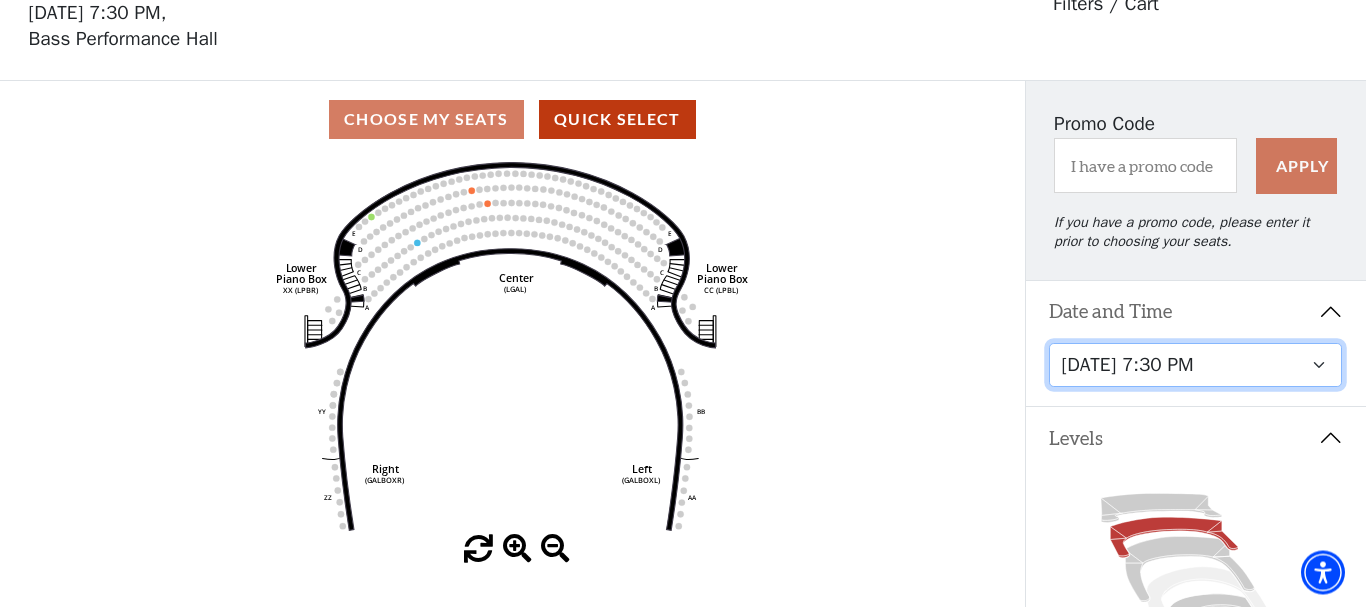 scroll, scrollTop: 92, scrollLeft: 0, axis: vertical 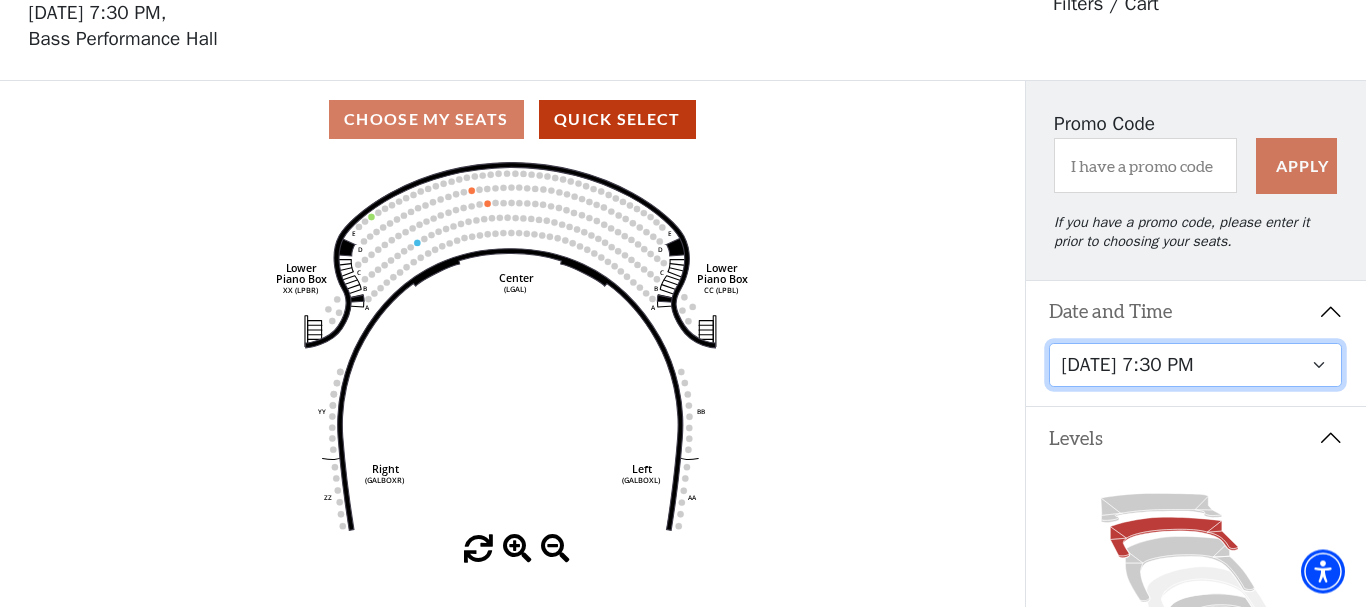 click on "Wednesday, July 16 at 7:30 PM" at bounding box center [0, 0] 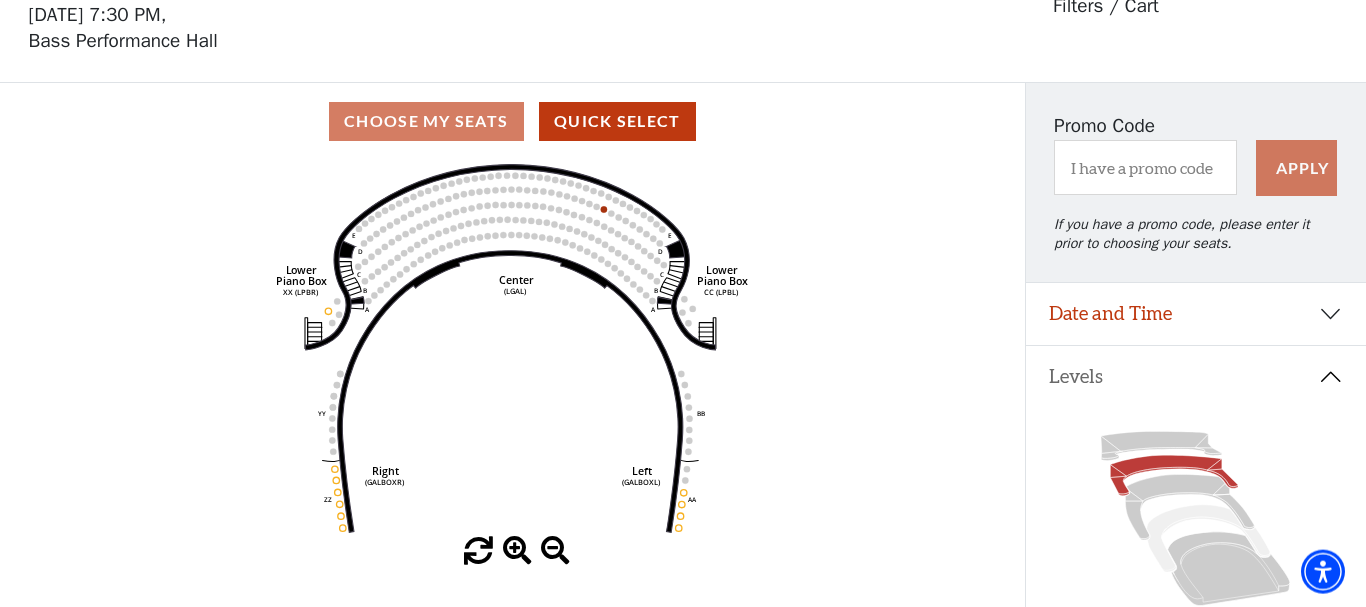 scroll, scrollTop: 93, scrollLeft: 0, axis: vertical 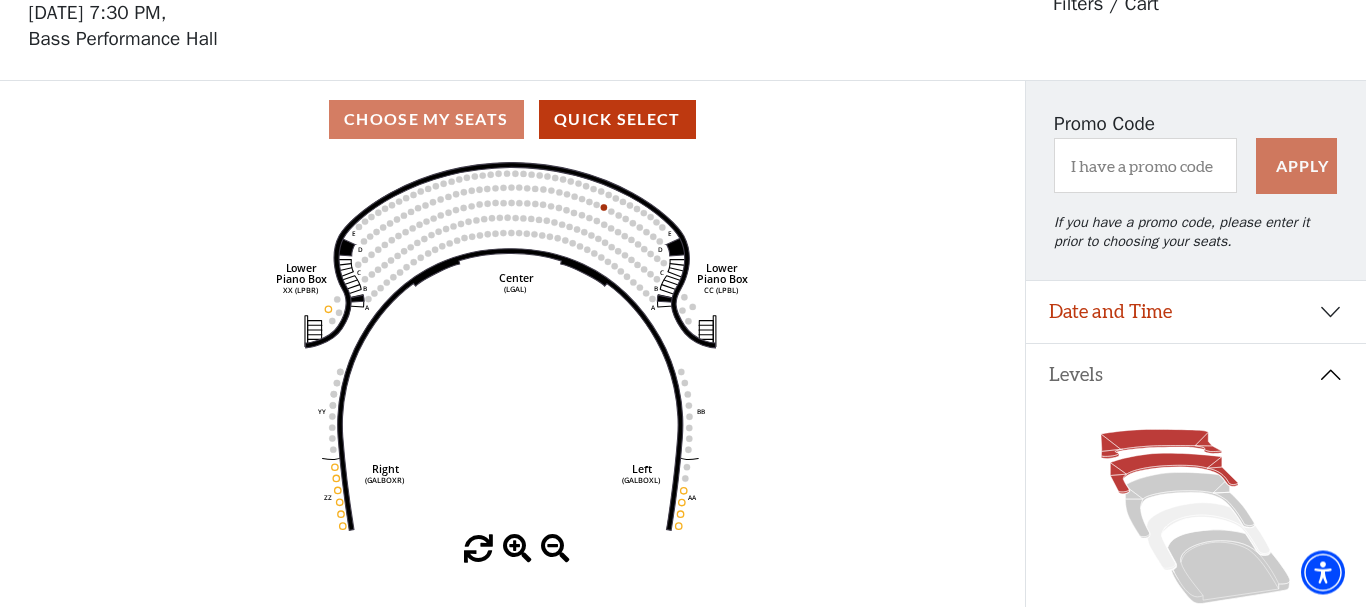 click 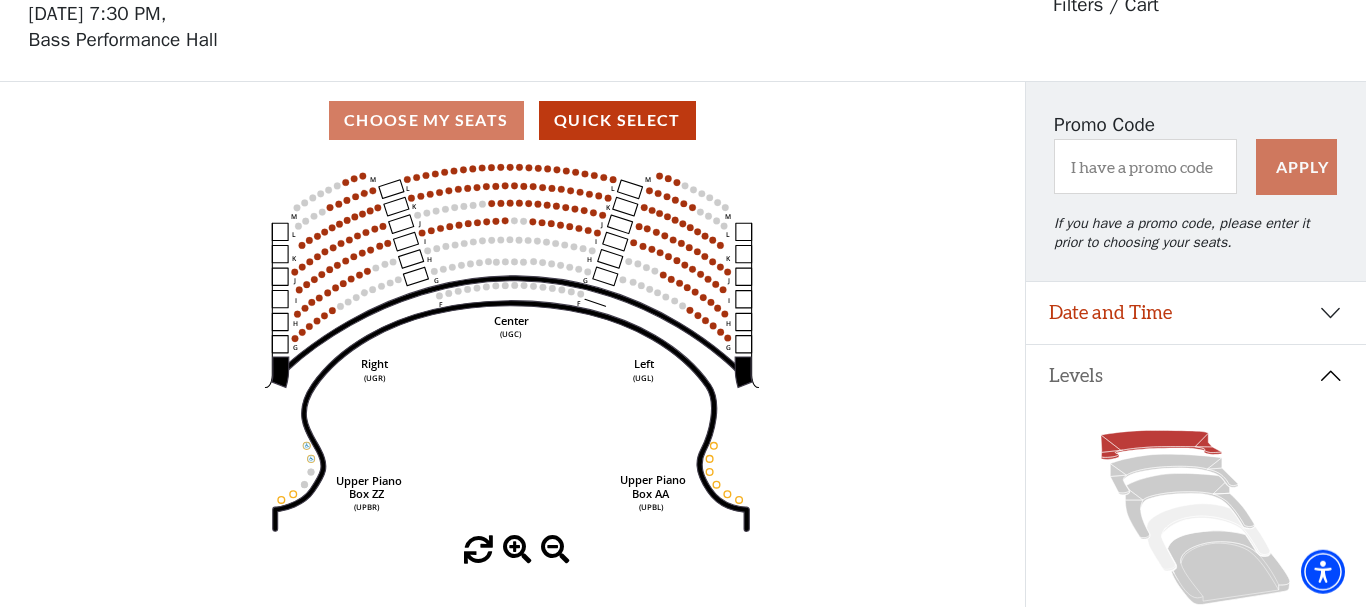 scroll, scrollTop: 93, scrollLeft: 0, axis: vertical 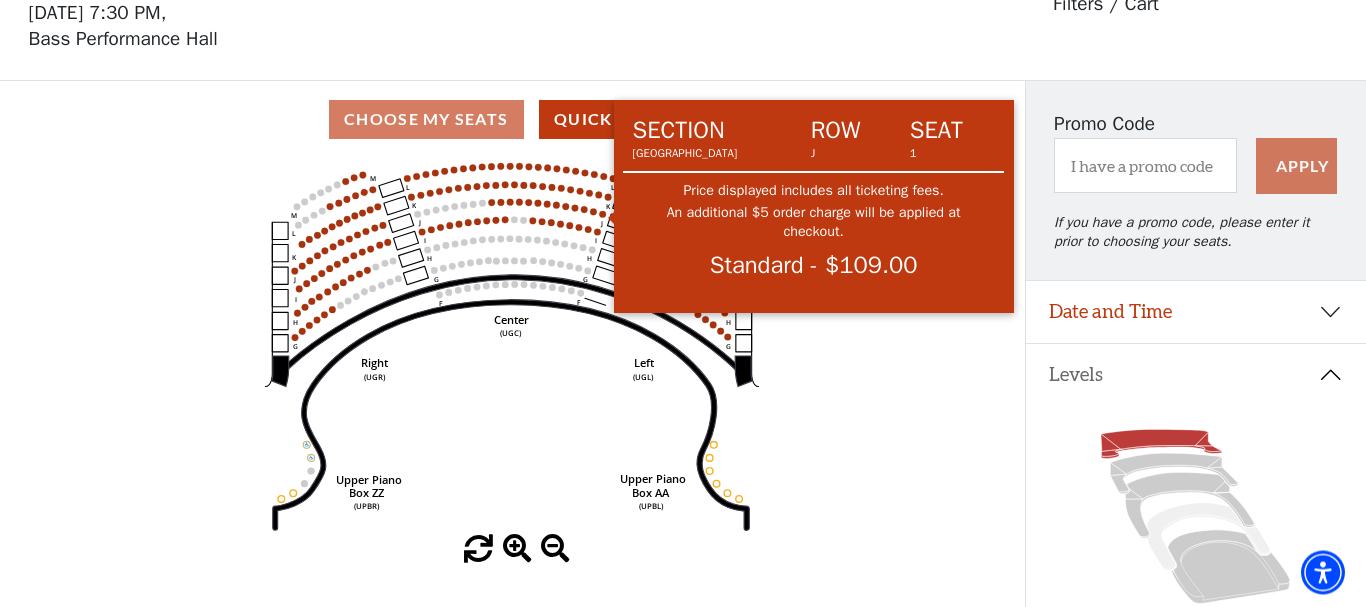 click 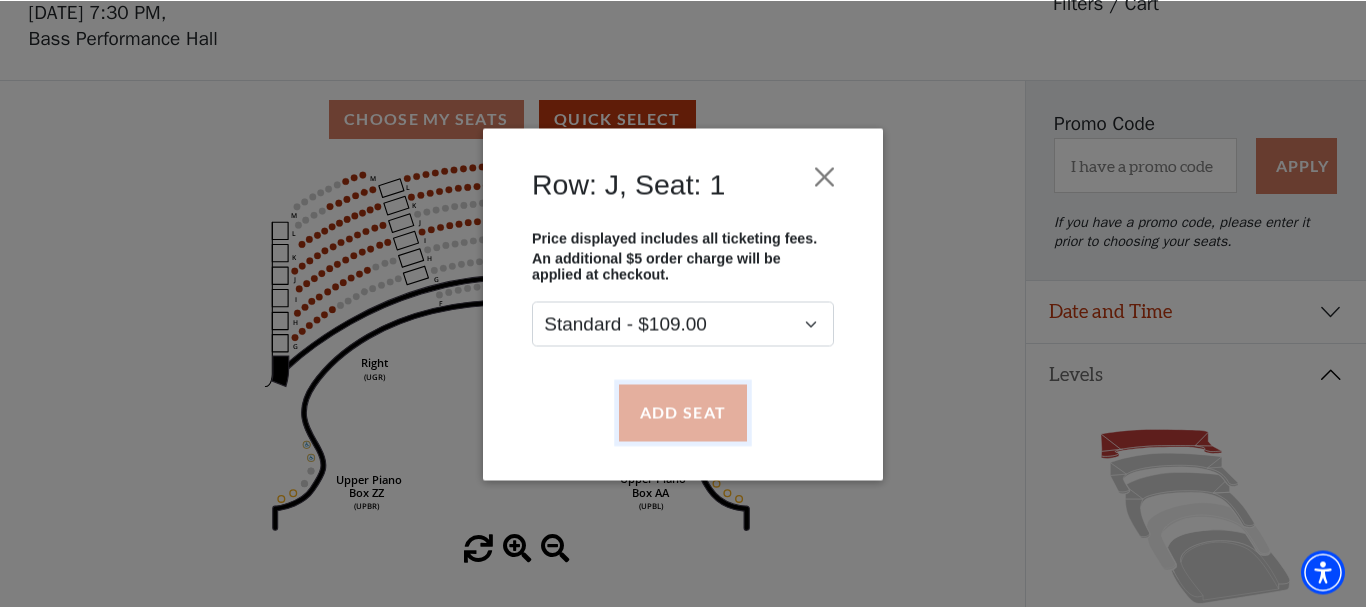 click on "Add Seat" at bounding box center (683, 412) 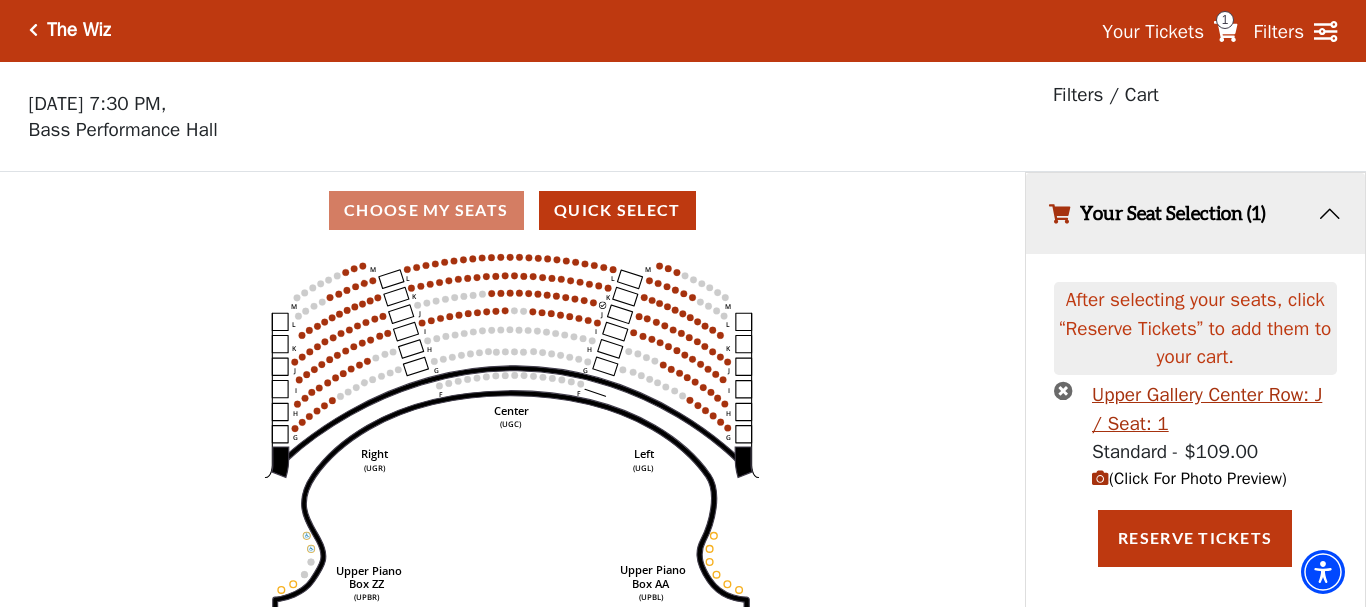 scroll, scrollTop: 0, scrollLeft: 0, axis: both 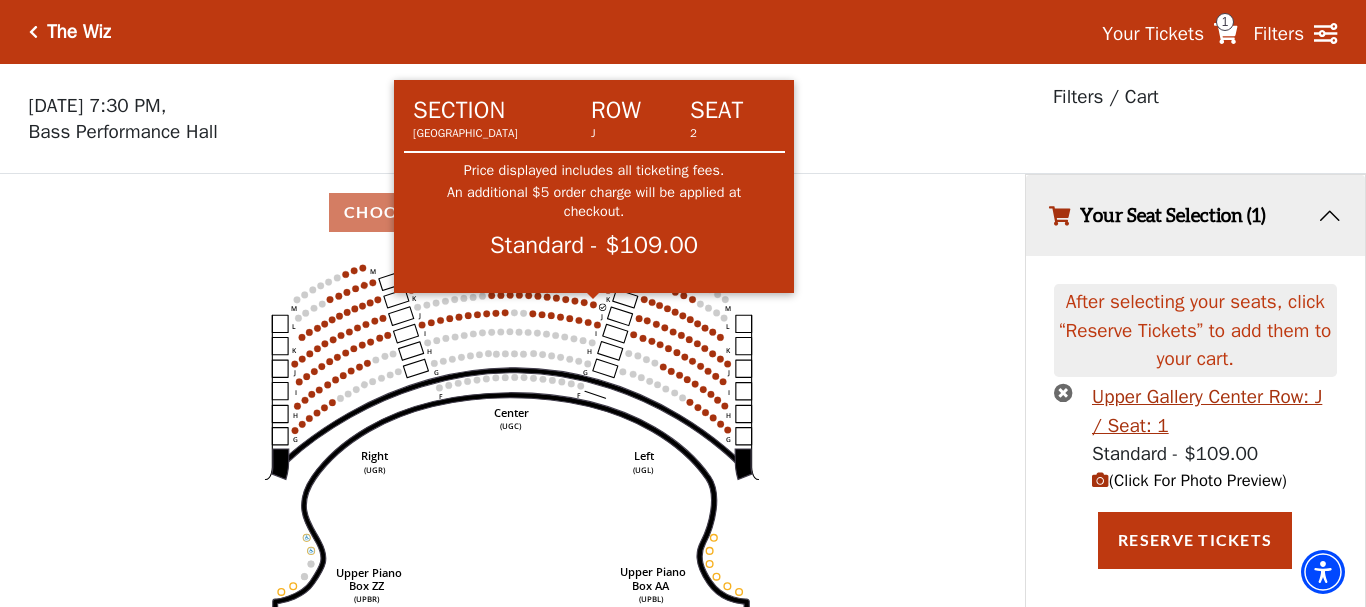click 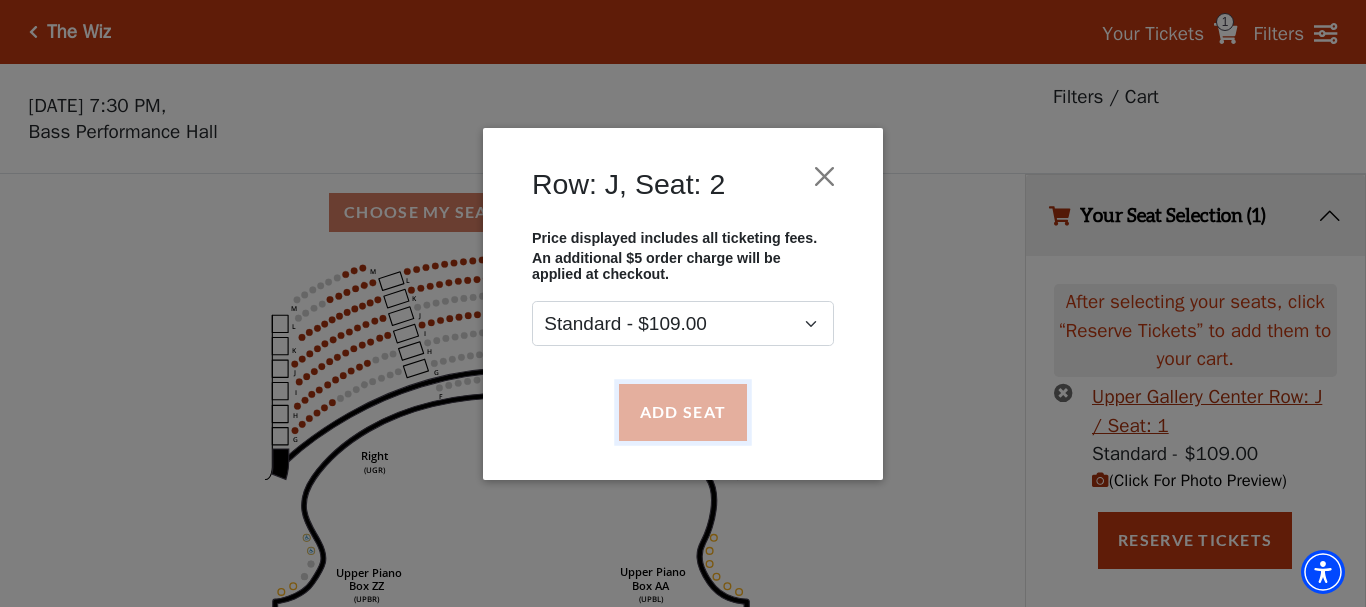click on "Add Seat" at bounding box center (683, 412) 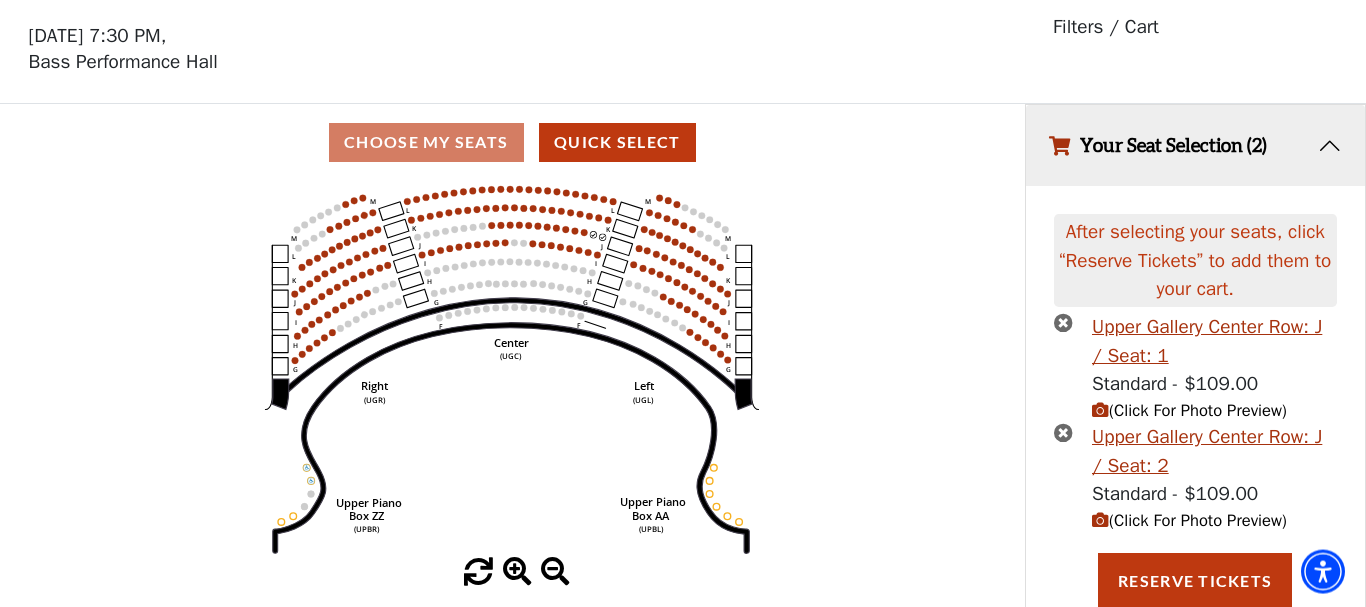 scroll, scrollTop: 72, scrollLeft: 0, axis: vertical 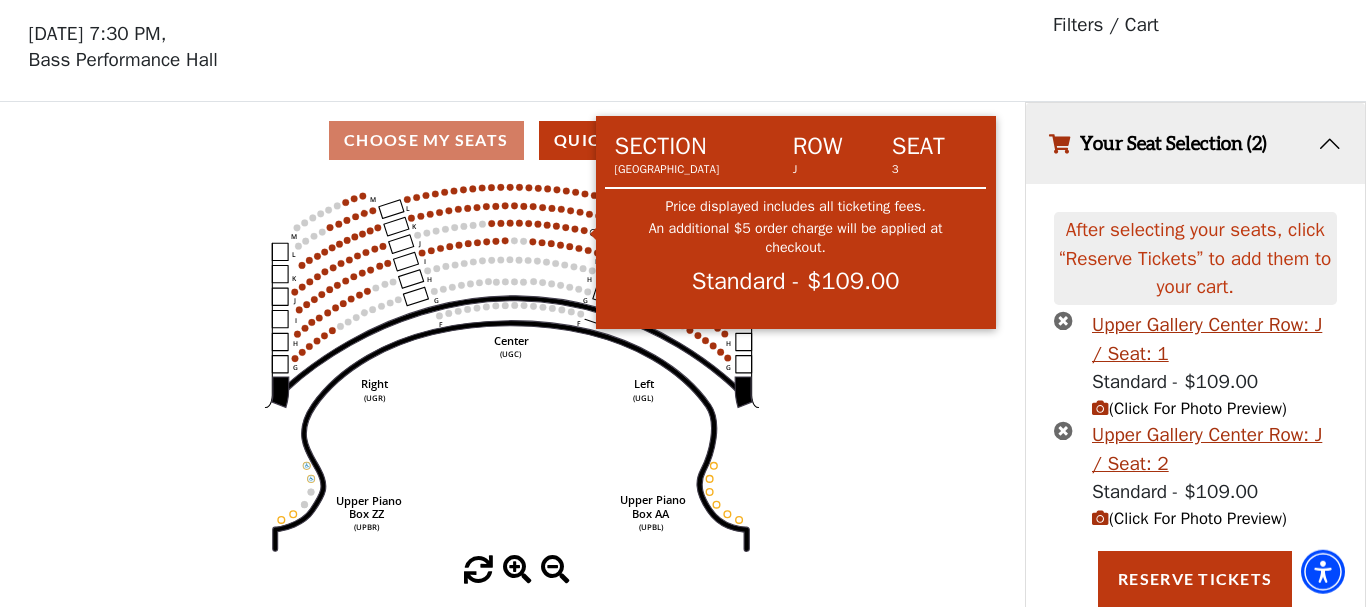 click 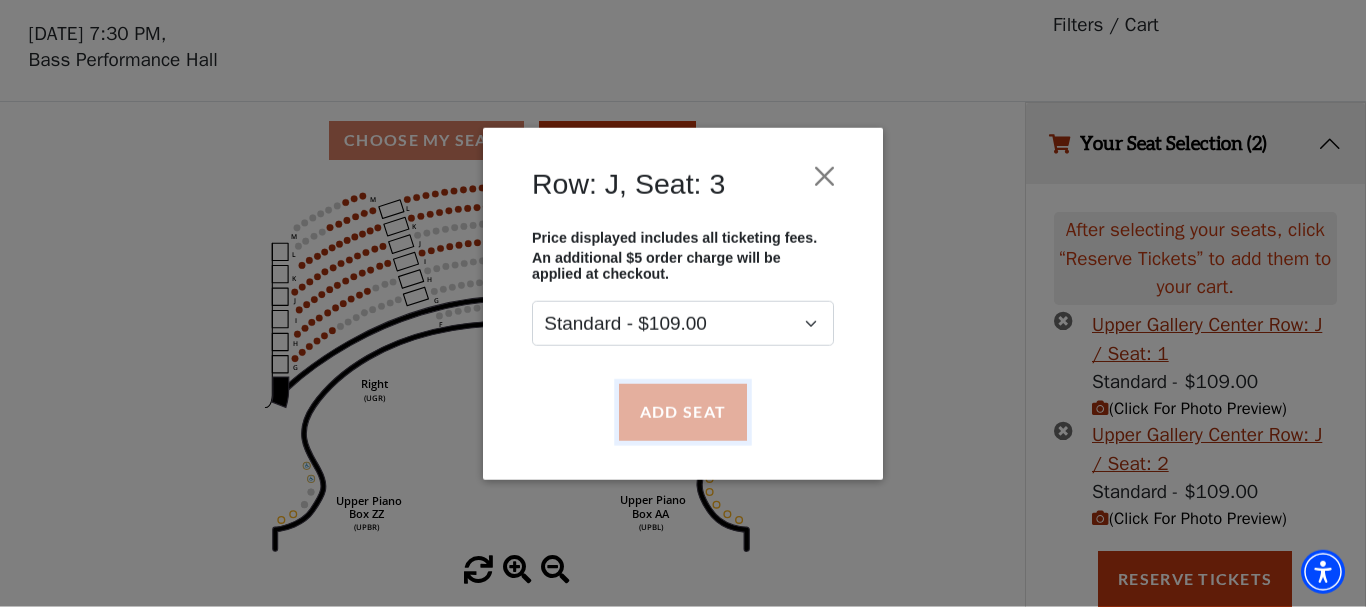click on "Add Seat" at bounding box center (683, 412) 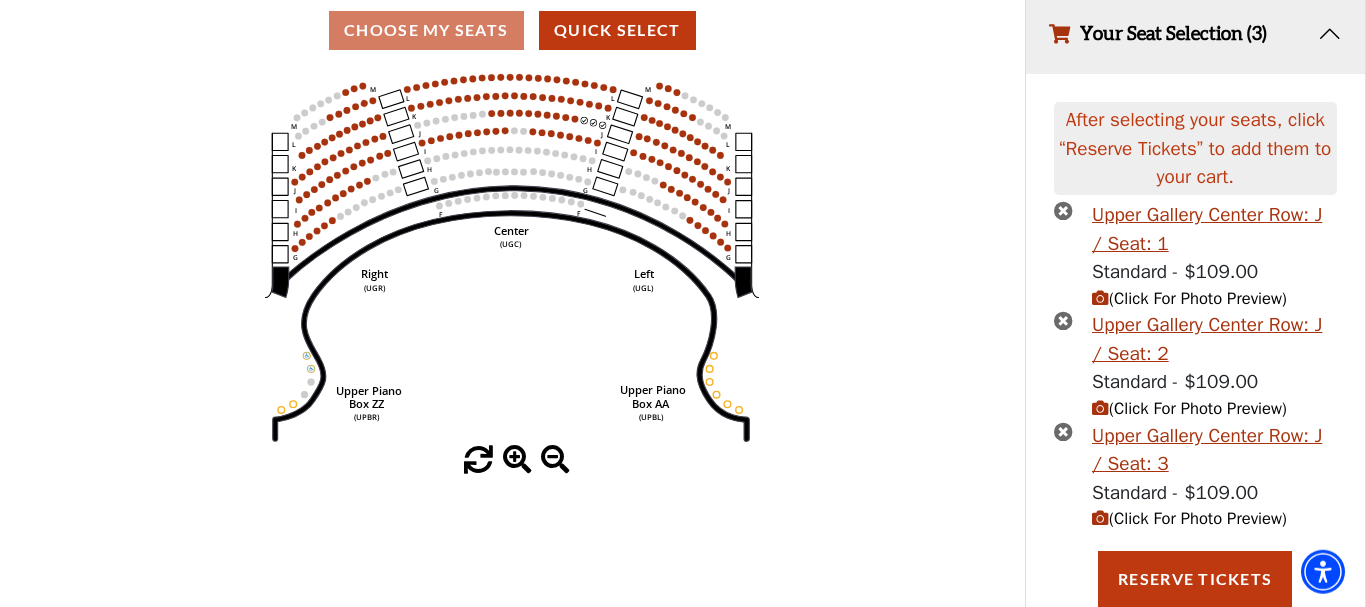scroll, scrollTop: 183, scrollLeft: 0, axis: vertical 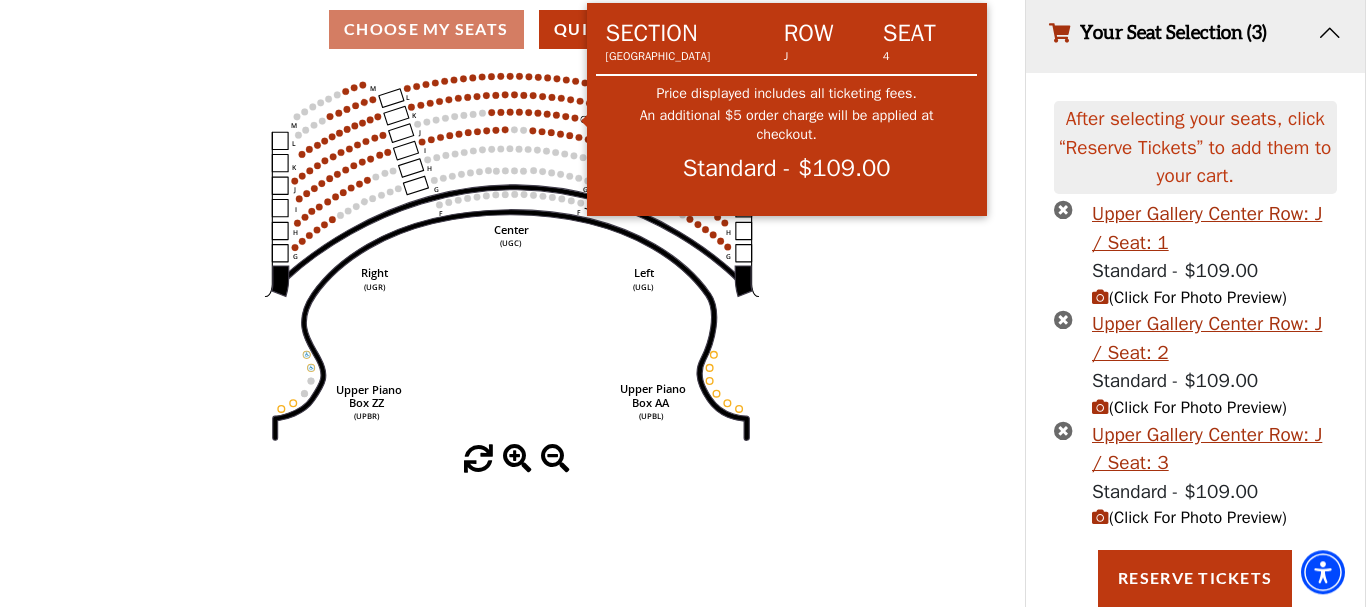 click 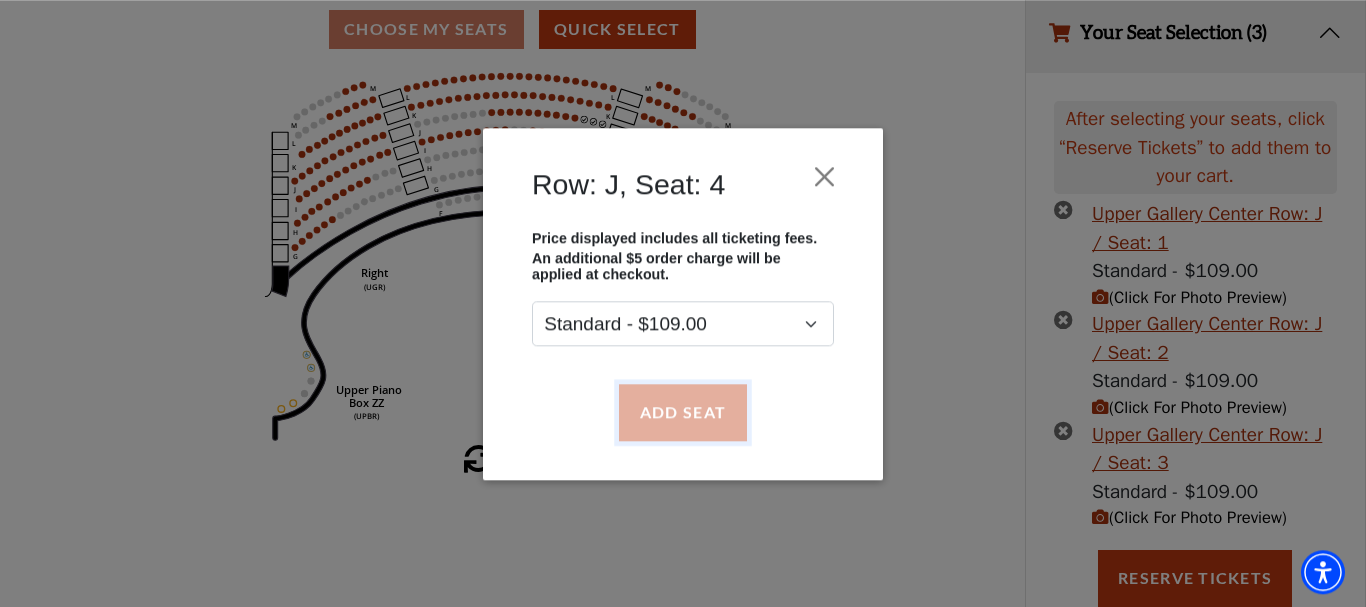 click on "Add Seat" at bounding box center (683, 412) 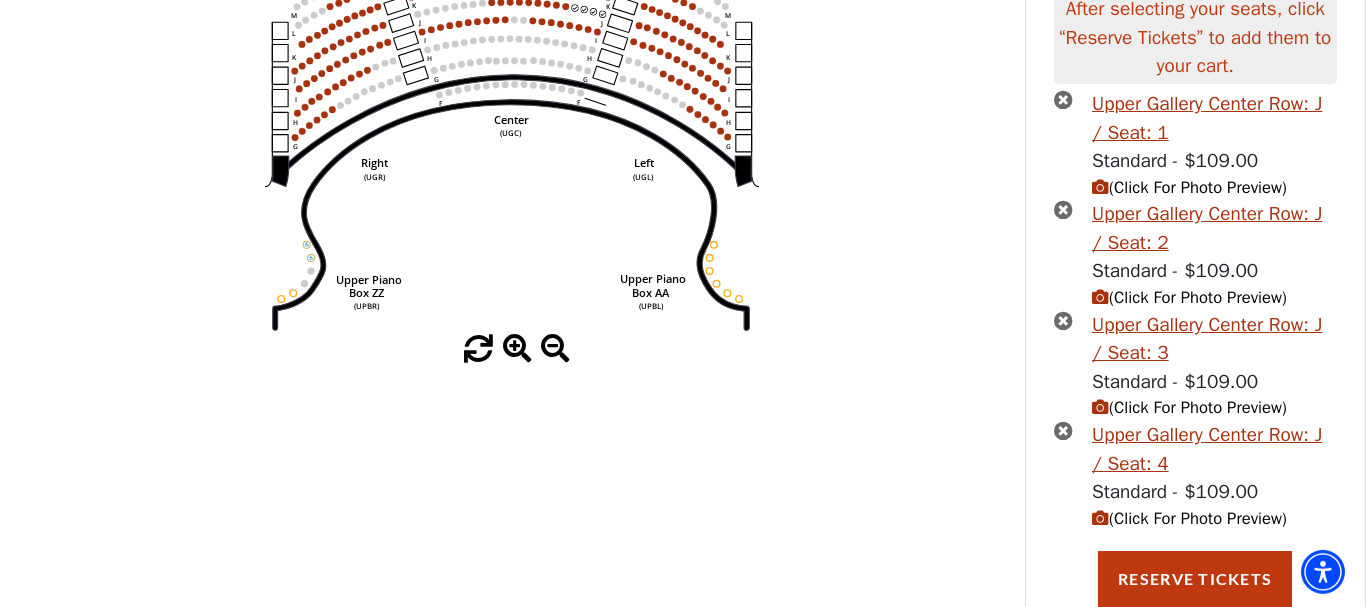 scroll, scrollTop: 68, scrollLeft: 0, axis: vertical 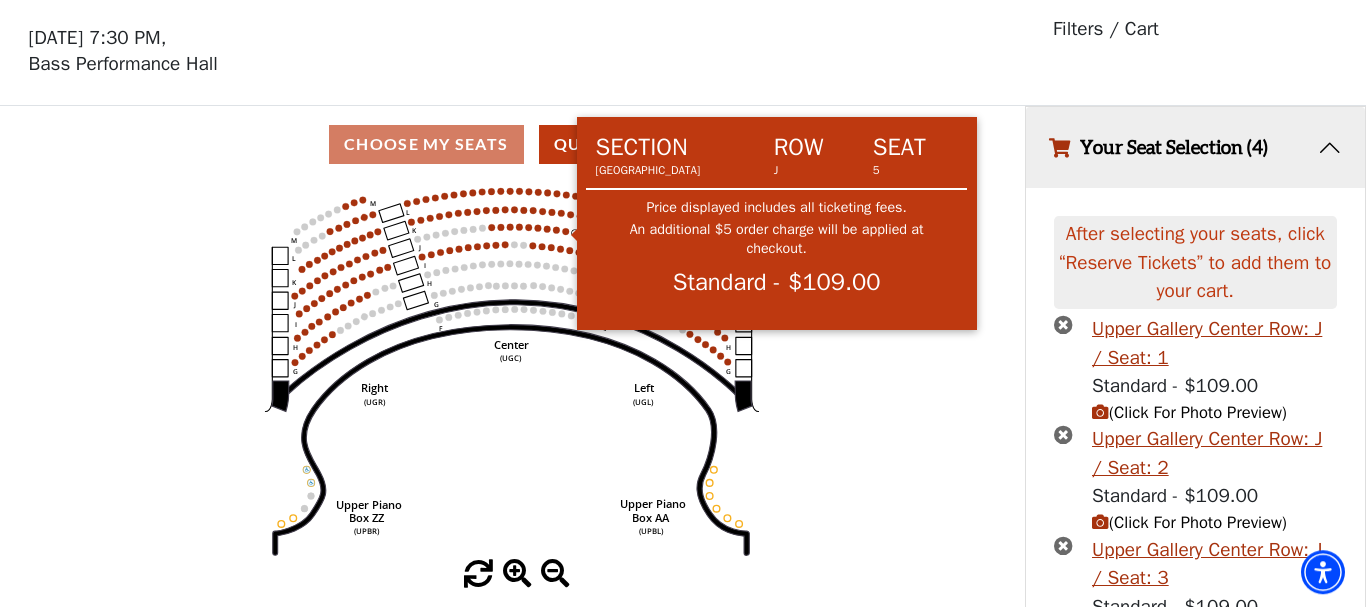 click 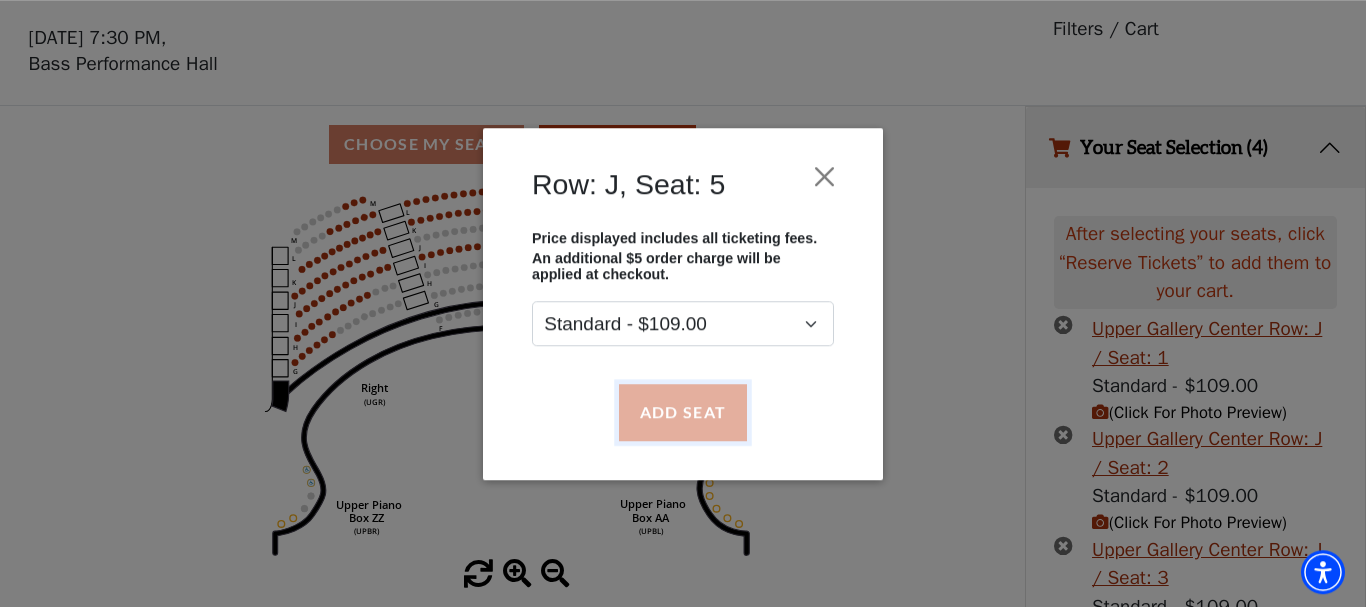 click on "Add Seat" at bounding box center (683, 412) 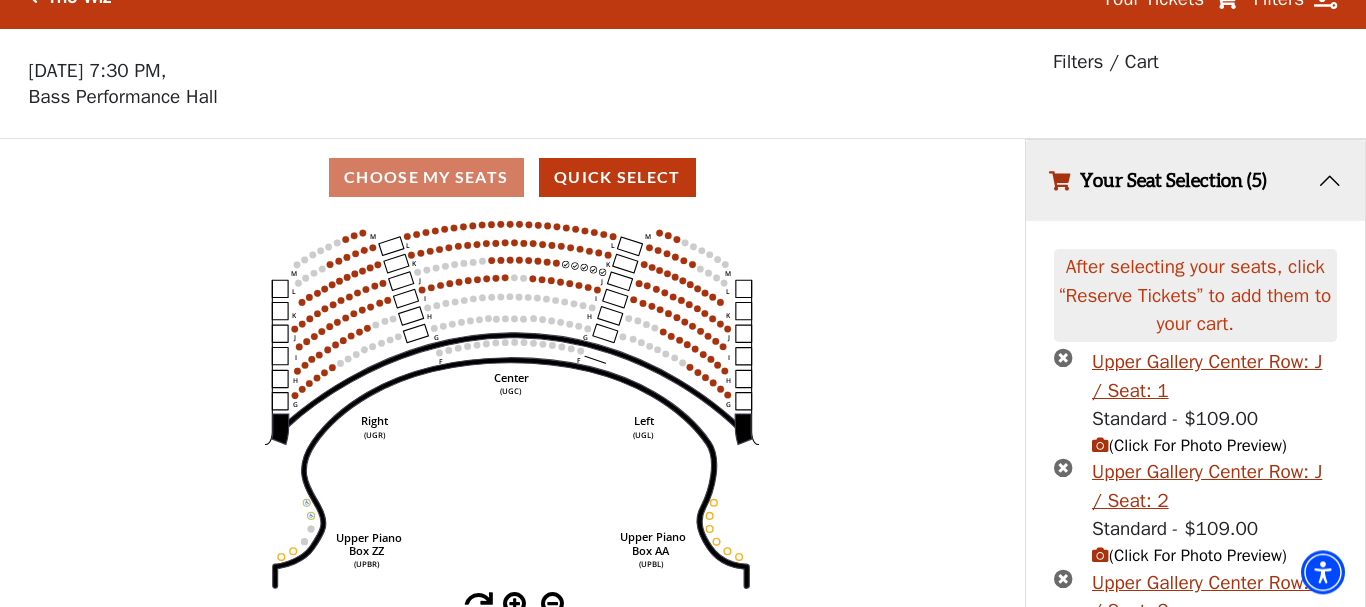 scroll, scrollTop: 10, scrollLeft: 0, axis: vertical 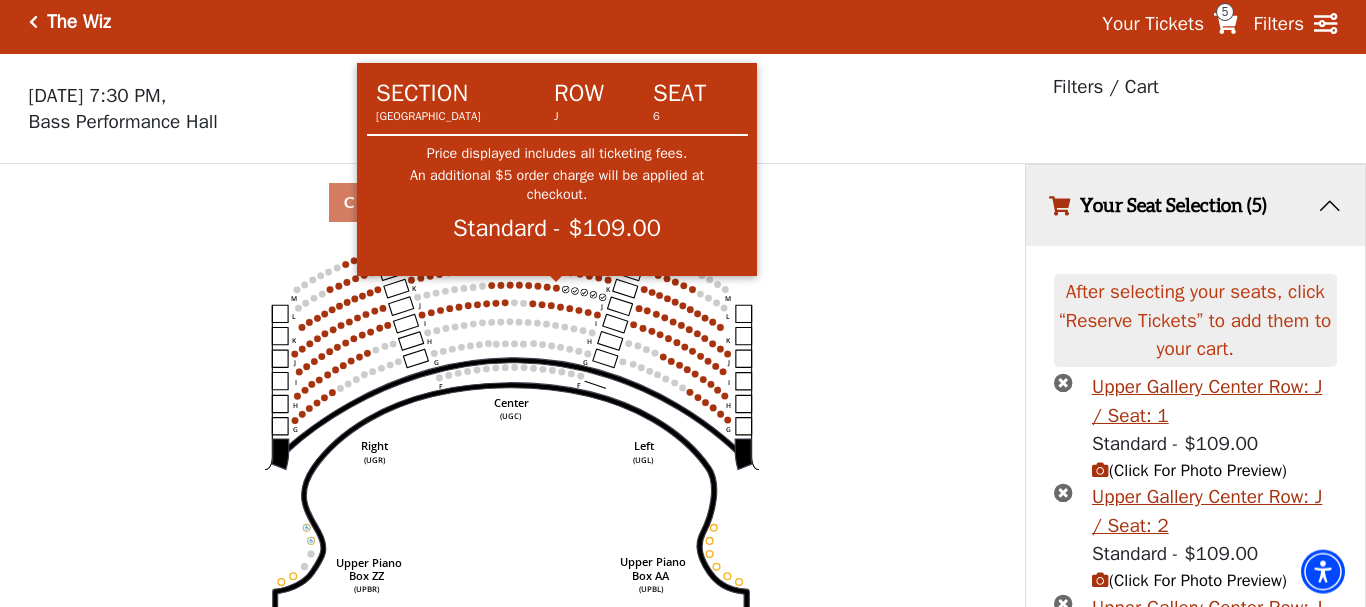 click 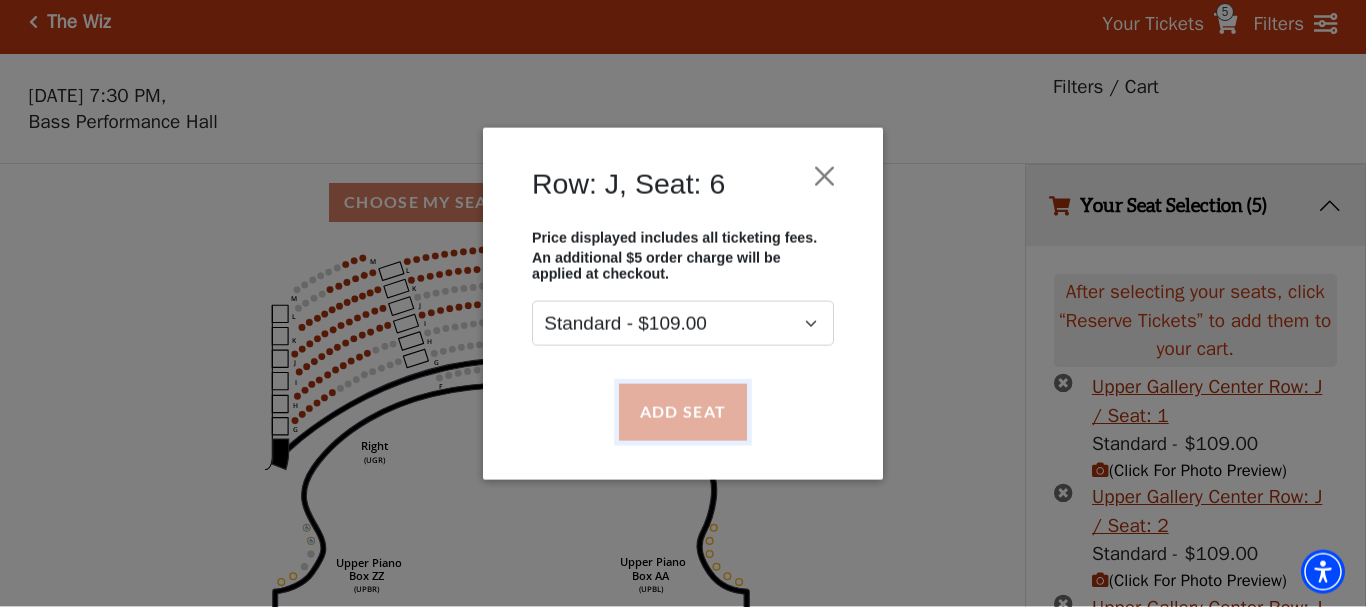 click on "Add Seat" at bounding box center (683, 412) 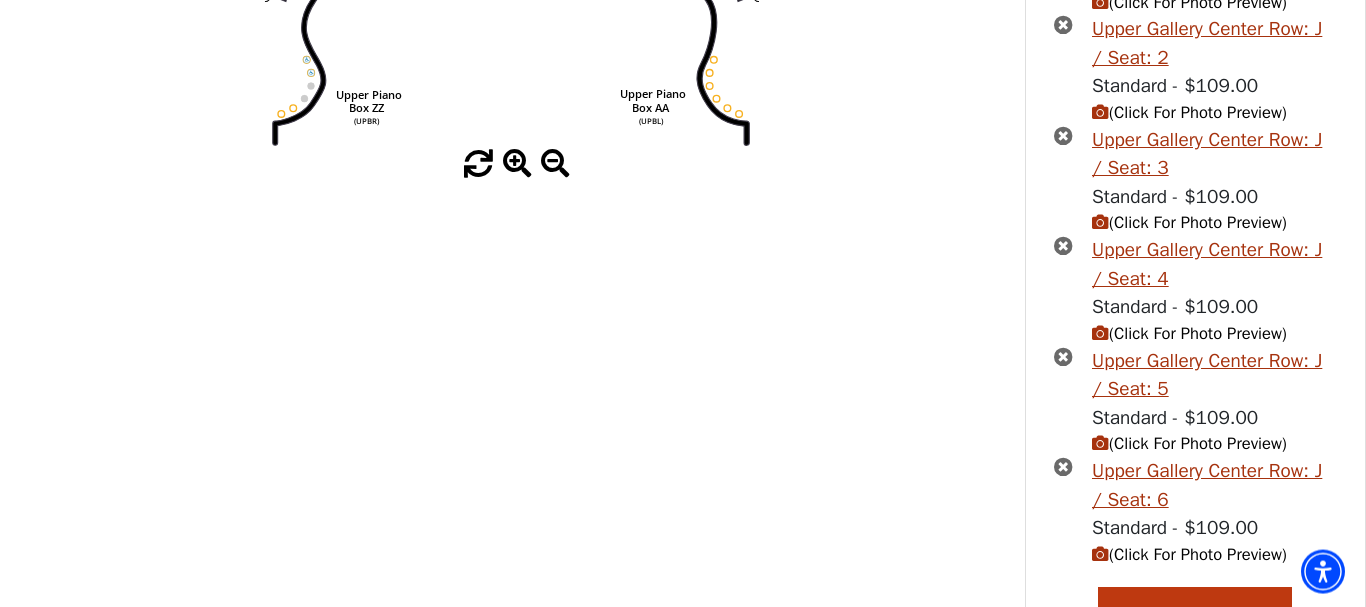 scroll, scrollTop: 86, scrollLeft: 0, axis: vertical 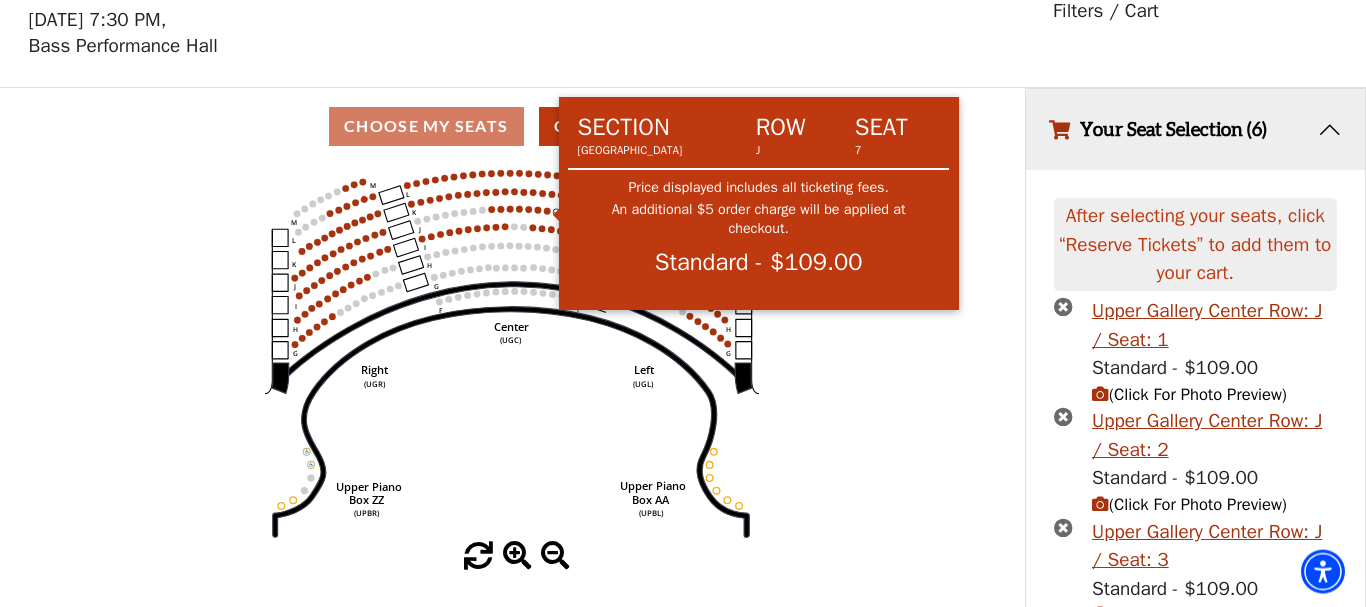 click on "Center   (UGC)   Right   (UGR)   Left   (UGL)   Upper Piano   Box ZZ   (UPBR)   Upper Piano   Box AA   (UPBL)   M   L   K   J   I   H   G   M   L   K   J   I   H   G   M   L   K   J   I   H   G   F   M   L   K   J   I   H   G   F" 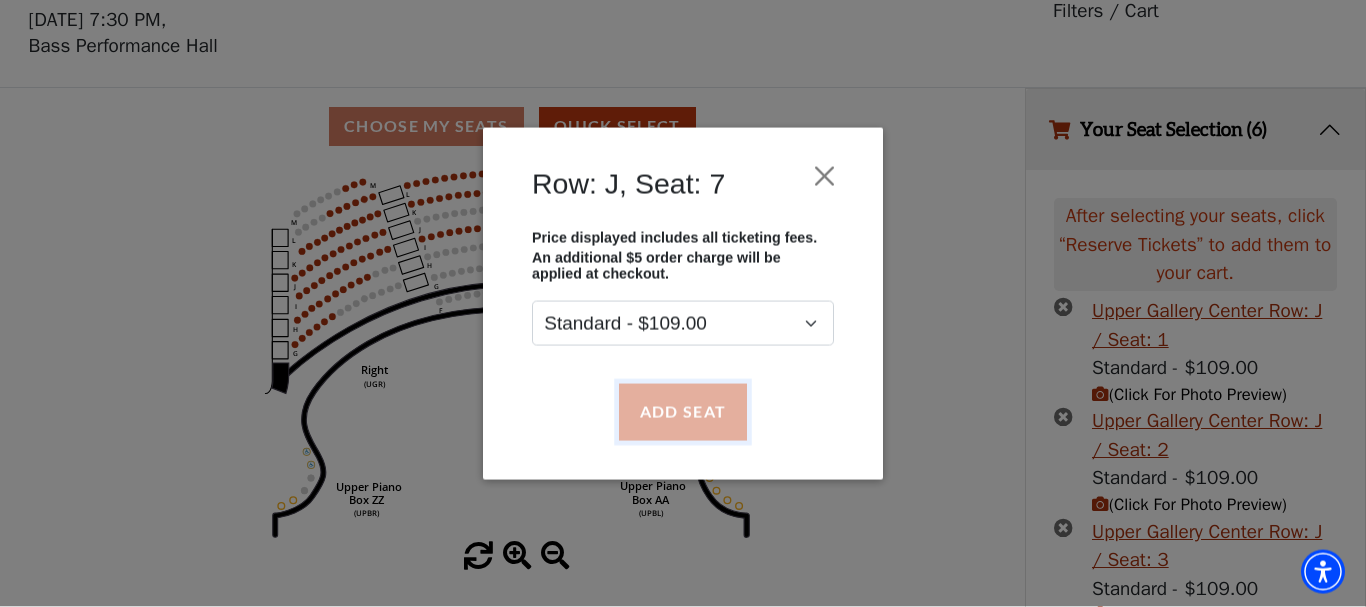 click on "Add Seat" at bounding box center [683, 412] 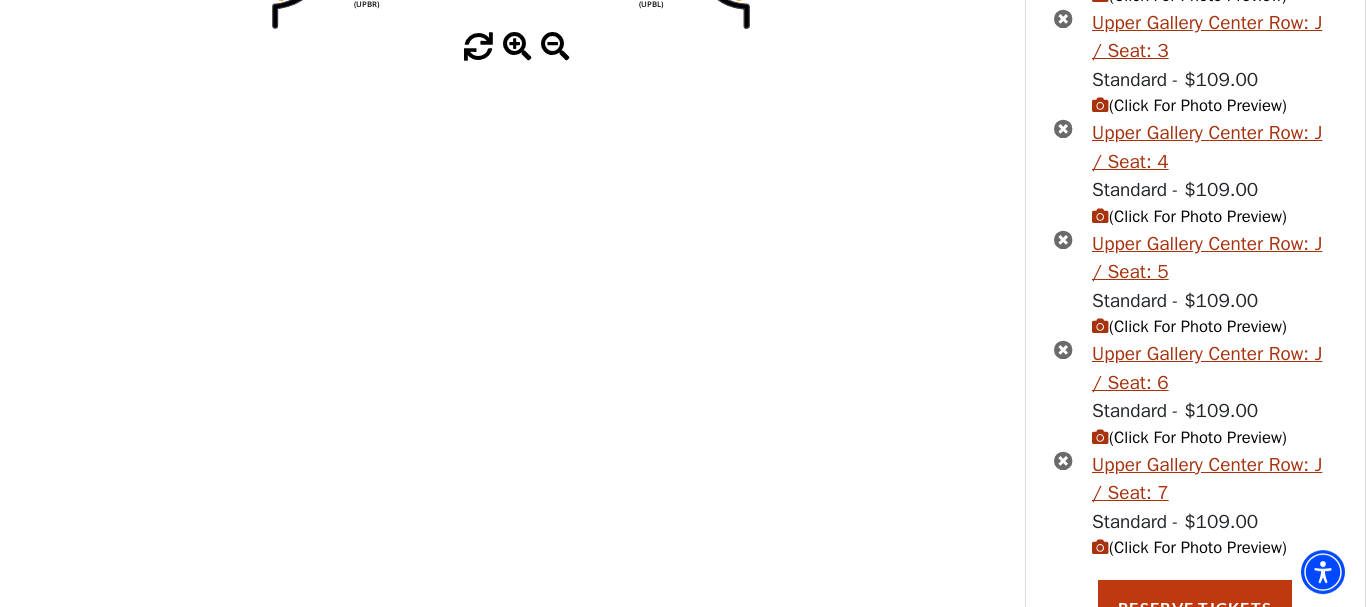 scroll, scrollTop: 272, scrollLeft: 0, axis: vertical 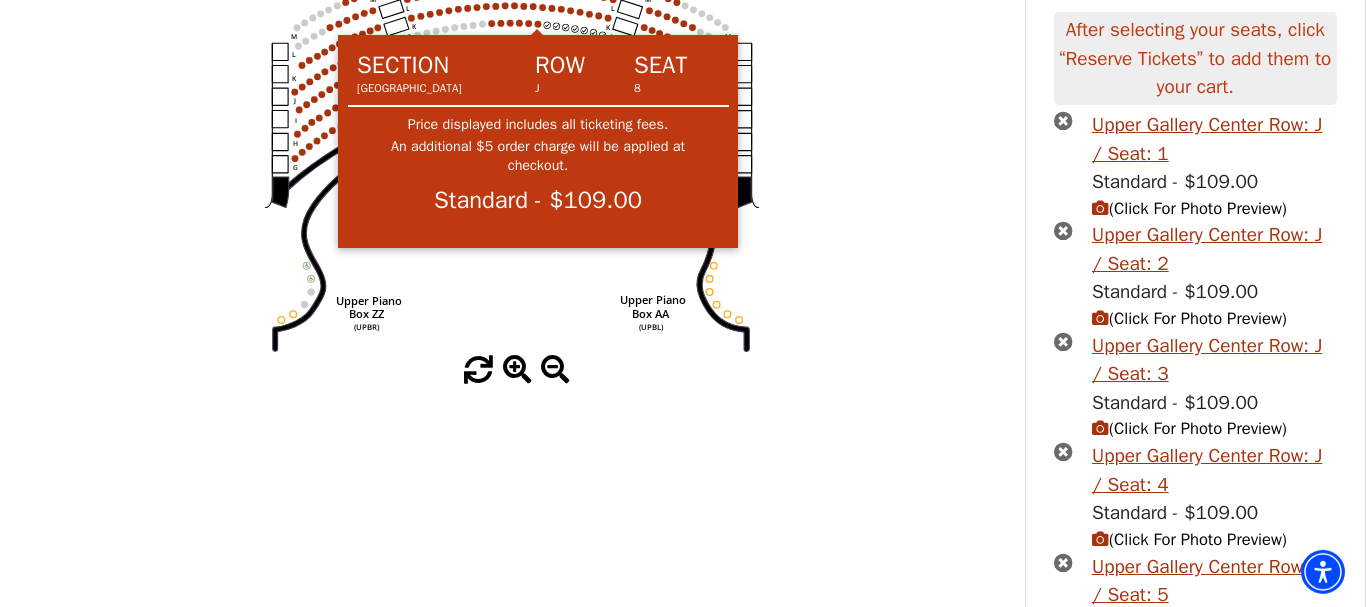 click 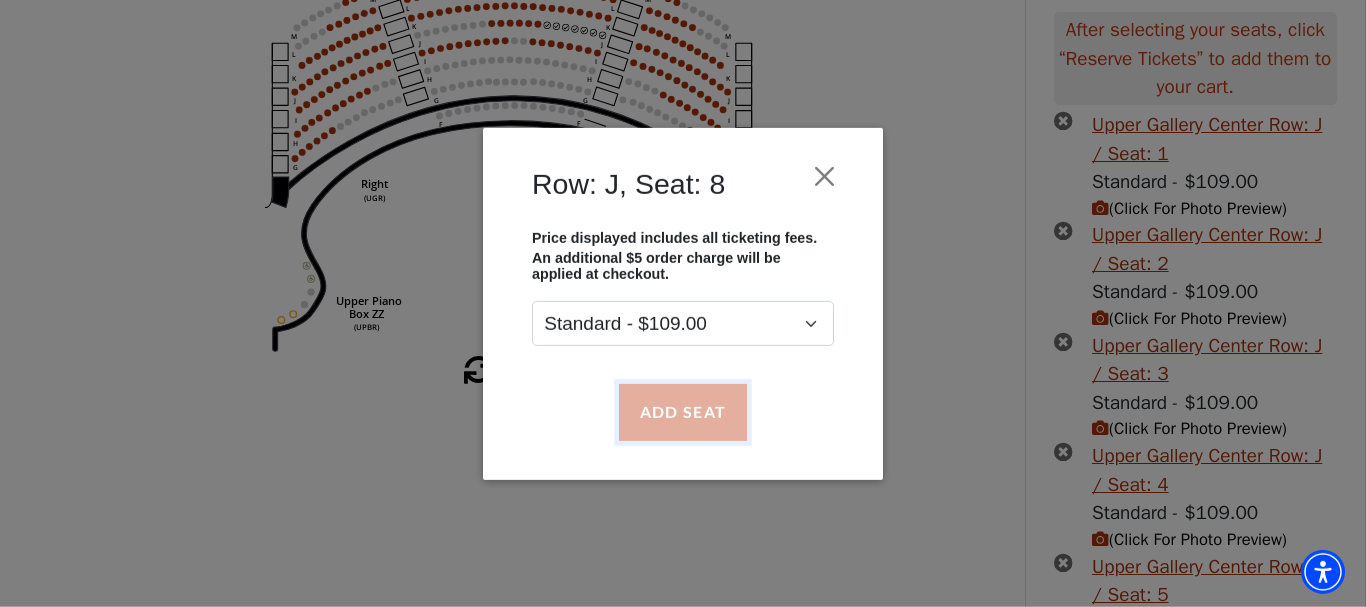 click on "Add Seat" at bounding box center [683, 412] 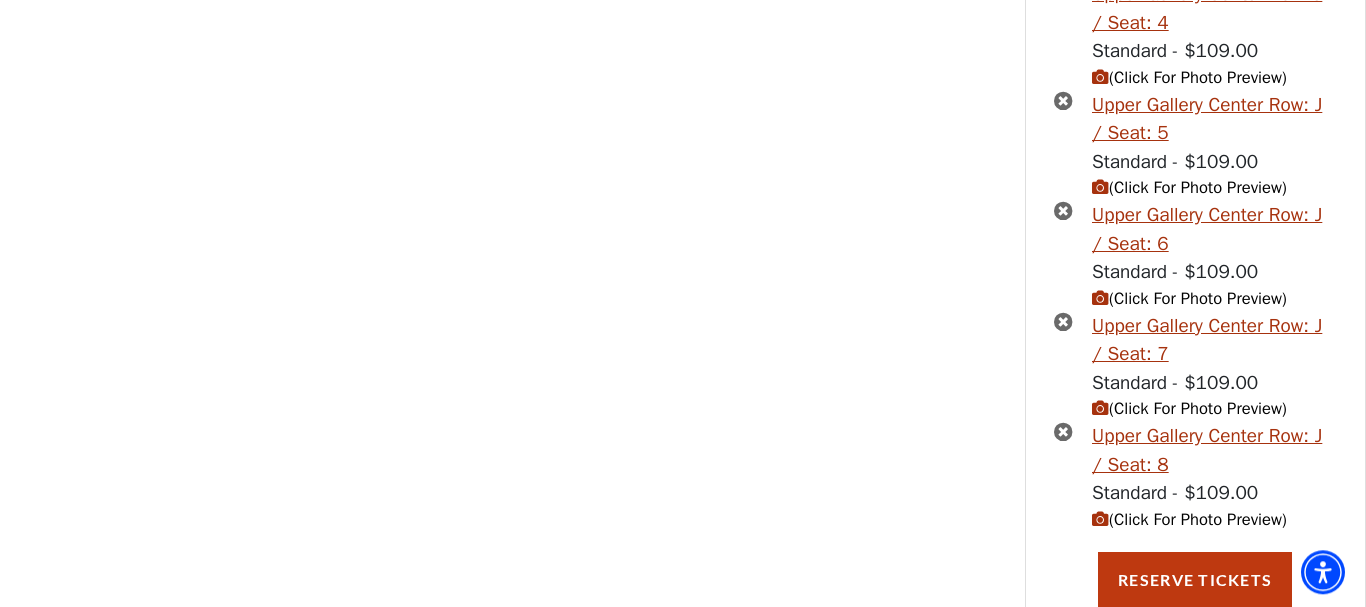 scroll, scrollTop: 735, scrollLeft: 0, axis: vertical 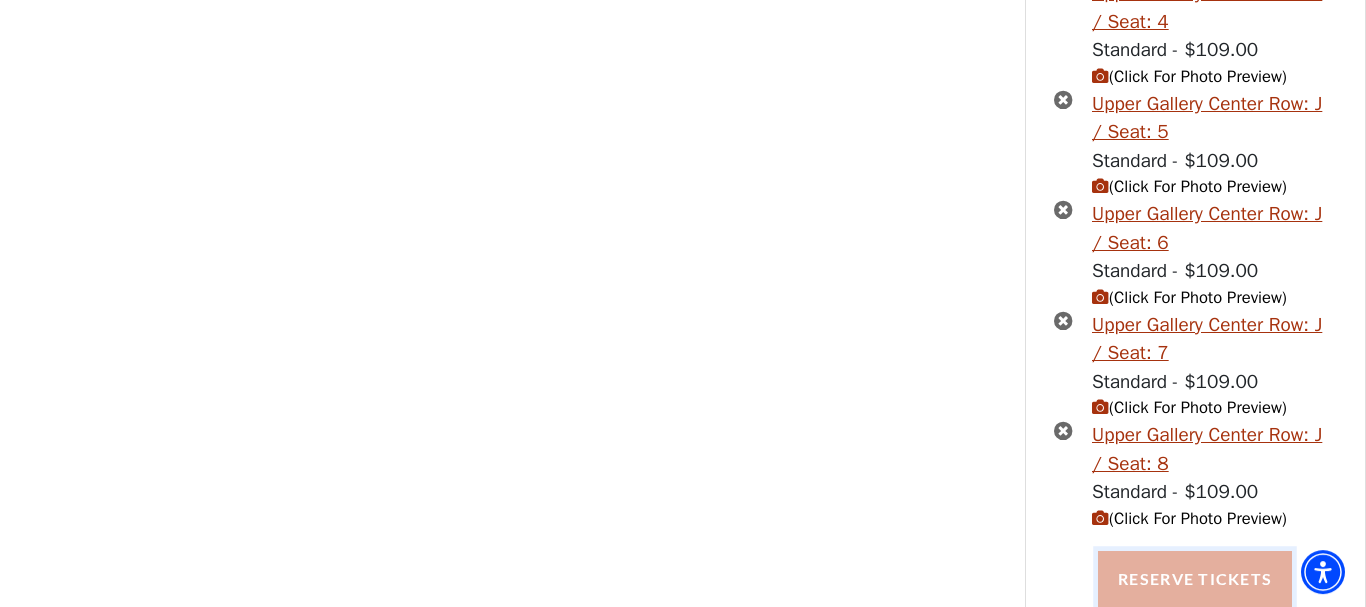 click on "Reserve Tickets" at bounding box center (1195, 579) 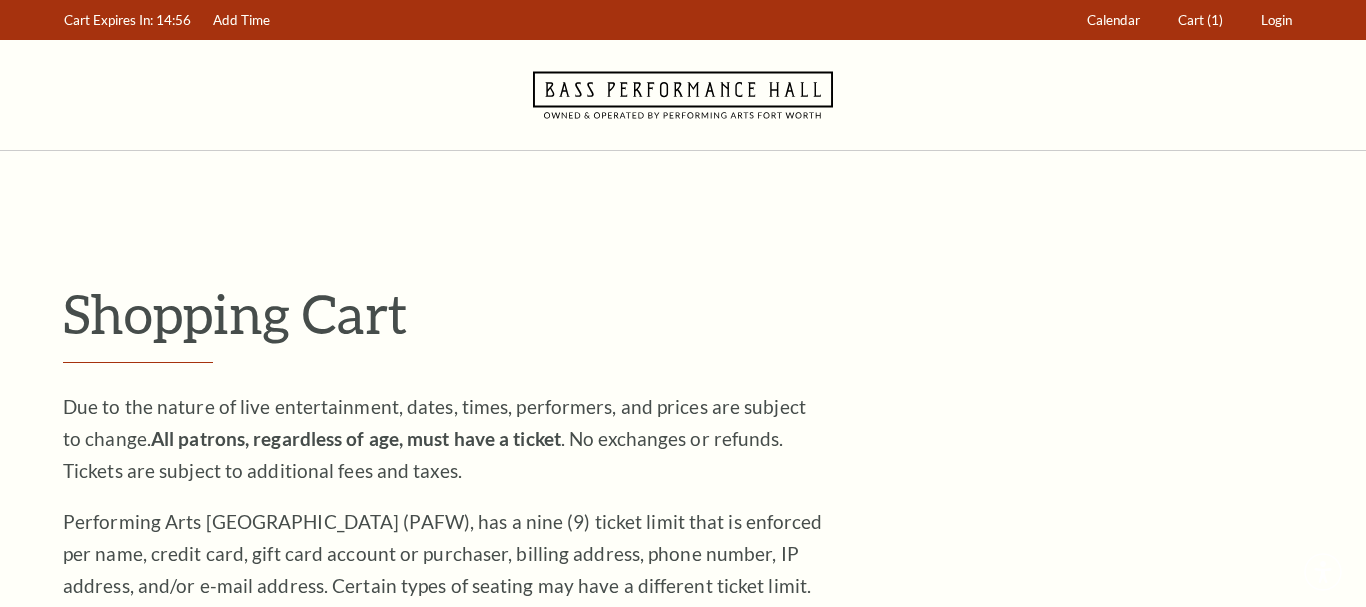 scroll, scrollTop: 0, scrollLeft: 0, axis: both 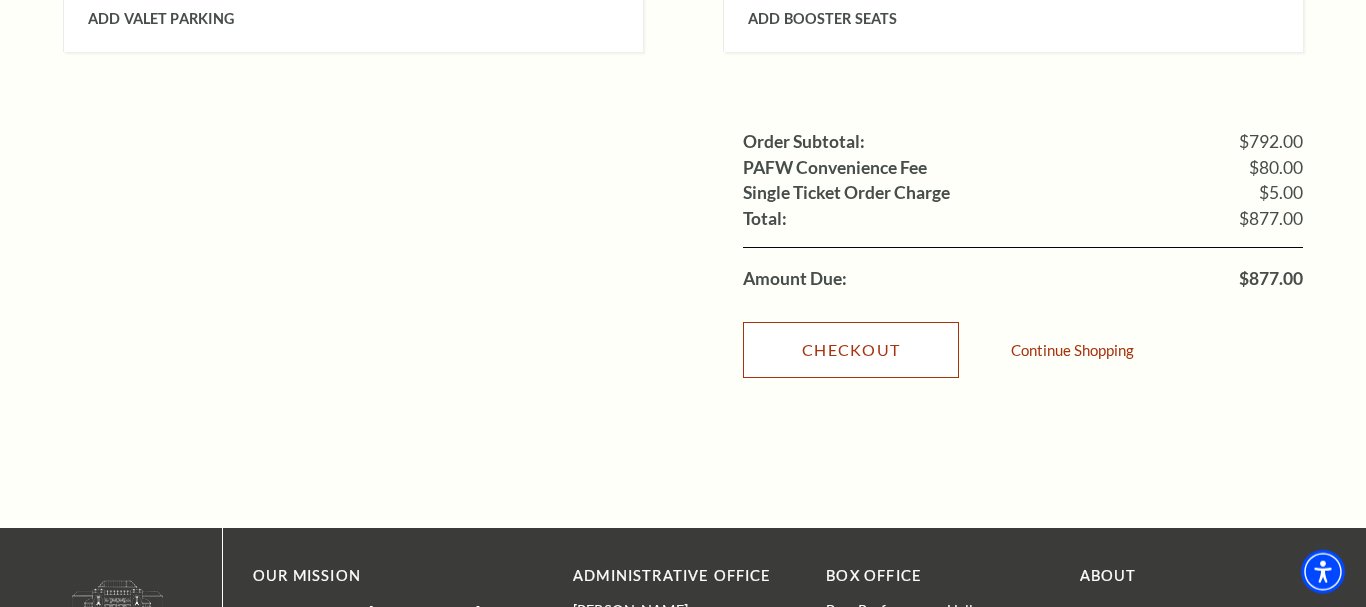 click on "Checkout" at bounding box center (851, 350) 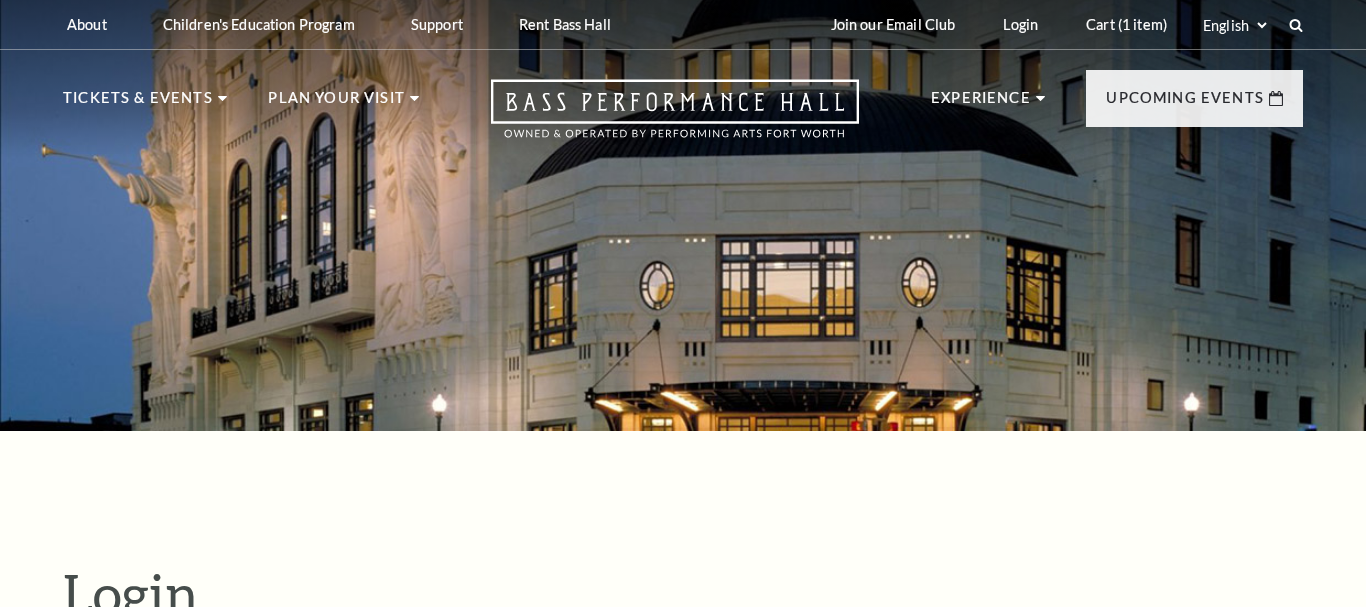 click on "Register" at bounding box center (683, 1114) 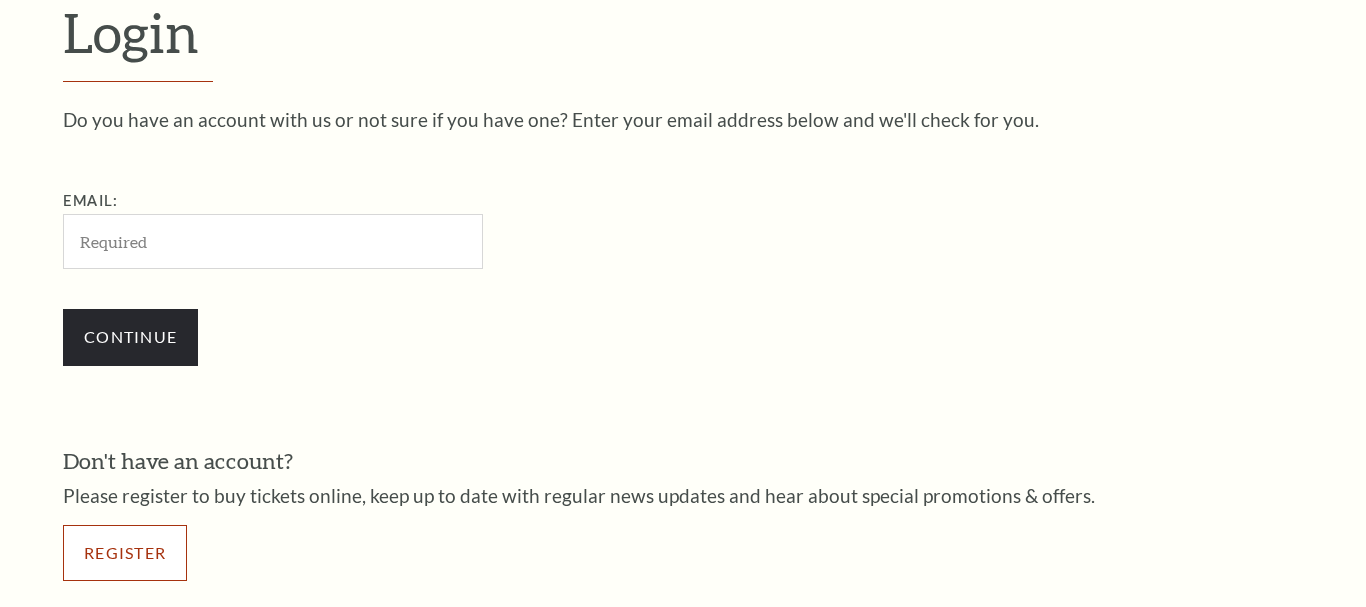 scroll, scrollTop: 561, scrollLeft: 0, axis: vertical 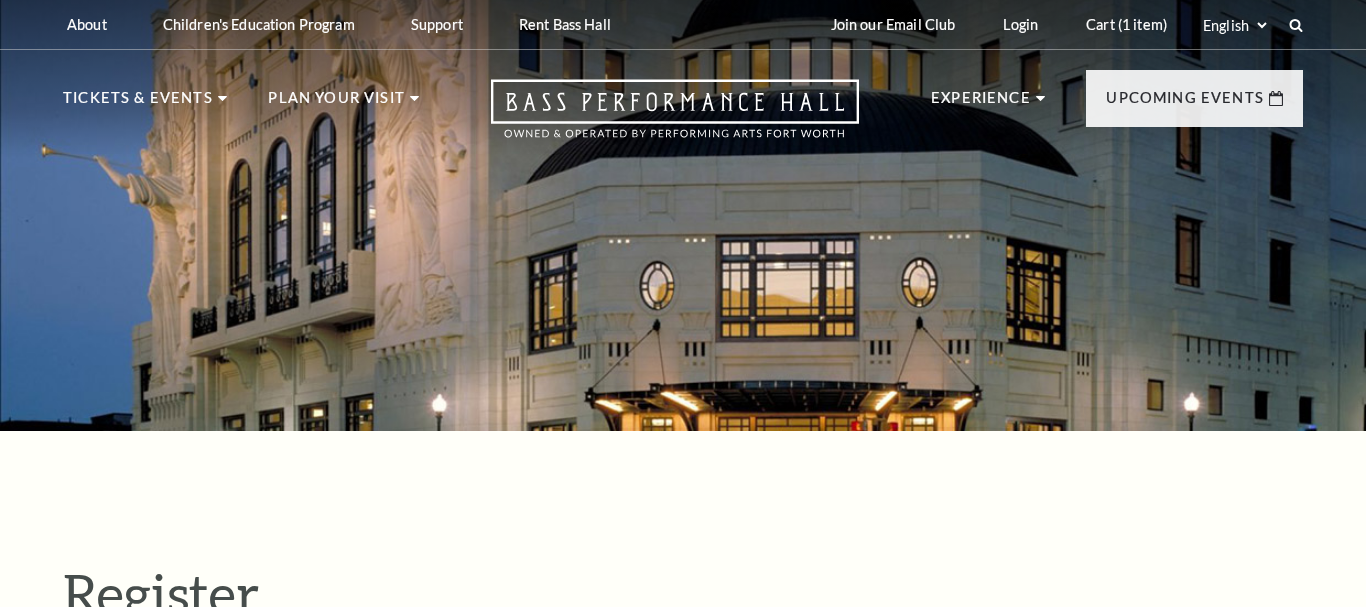 select on "1" 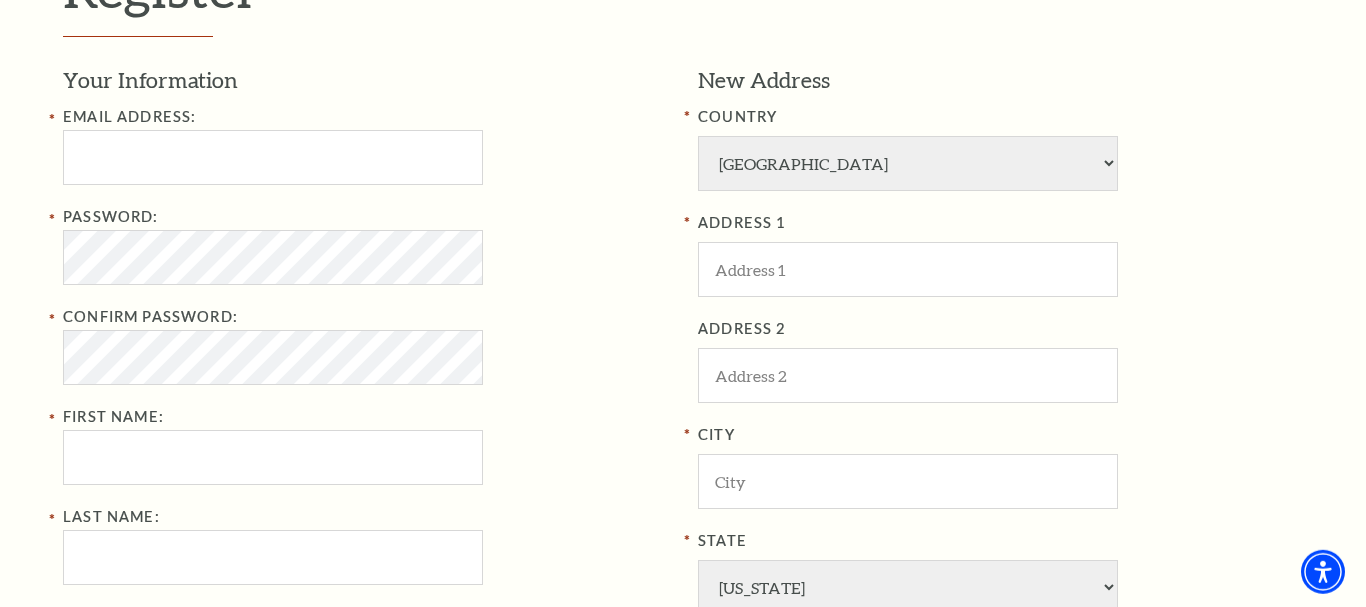 scroll, scrollTop: 610, scrollLeft: 0, axis: vertical 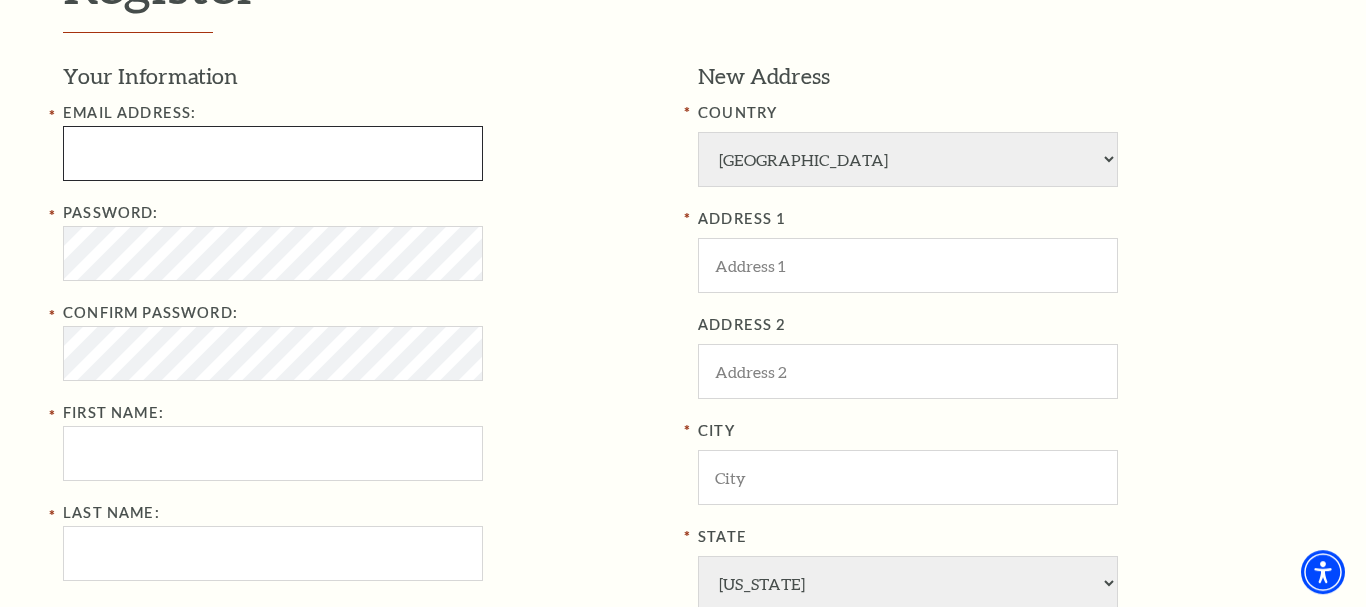 click at bounding box center [273, 153] 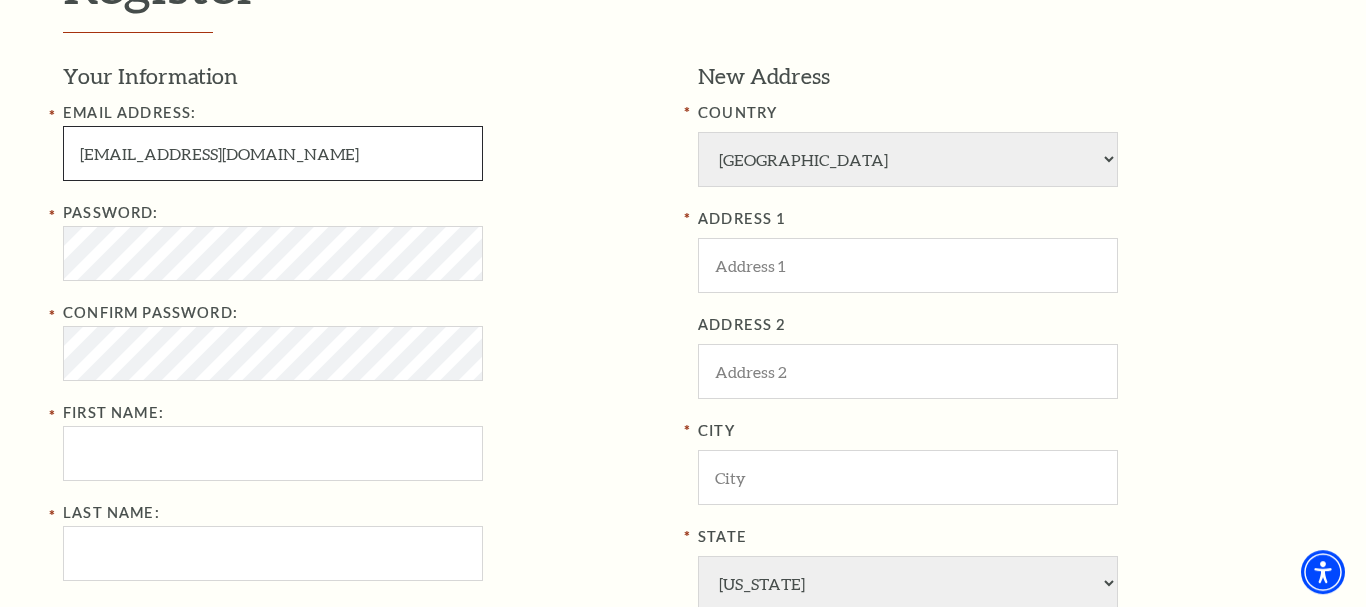 type on "jaydenhadeed@outlook.com" 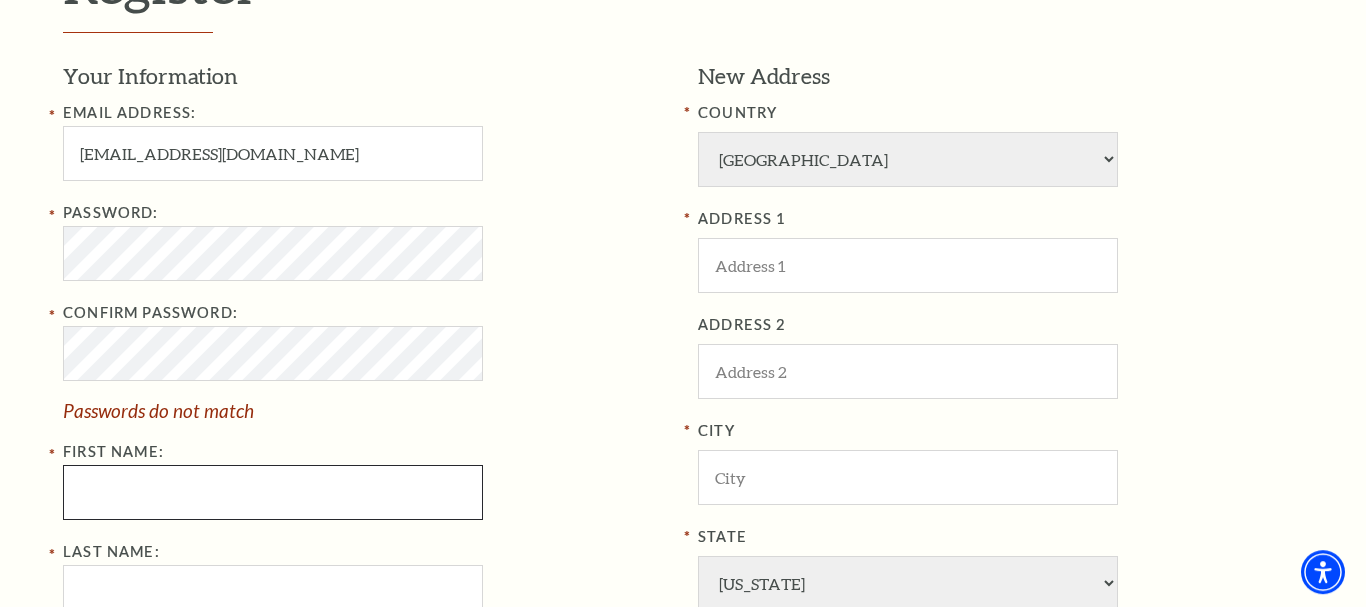 click on "First Name:" at bounding box center (273, 492) 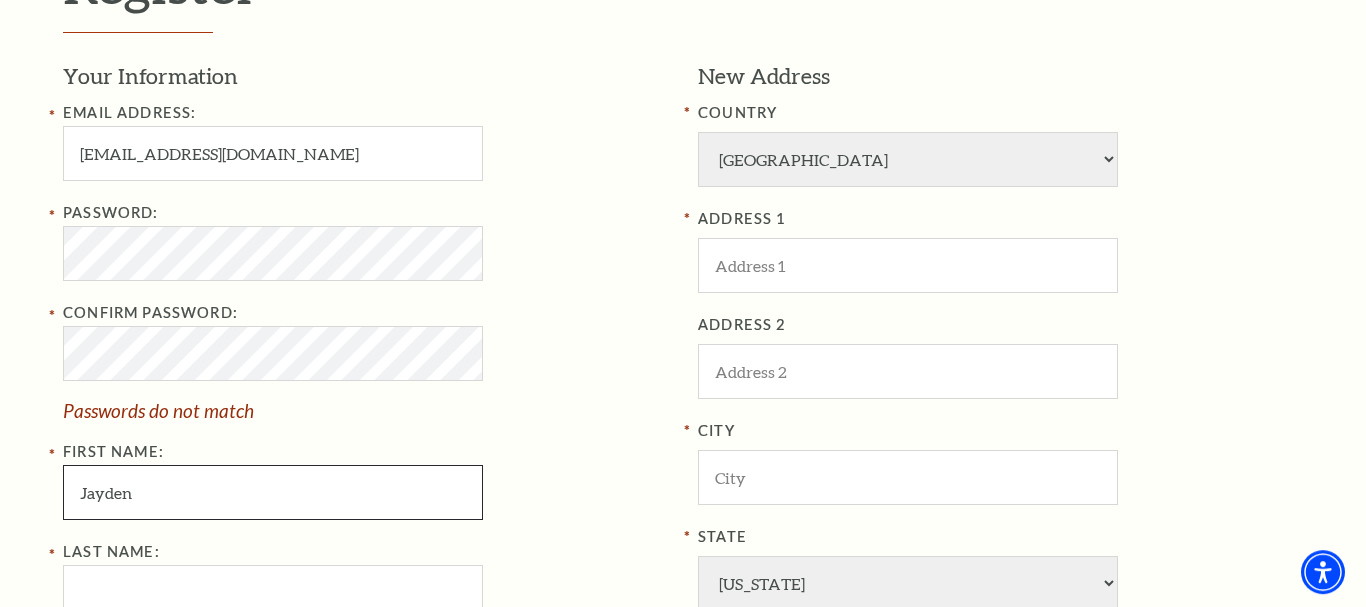type on "Jayden" 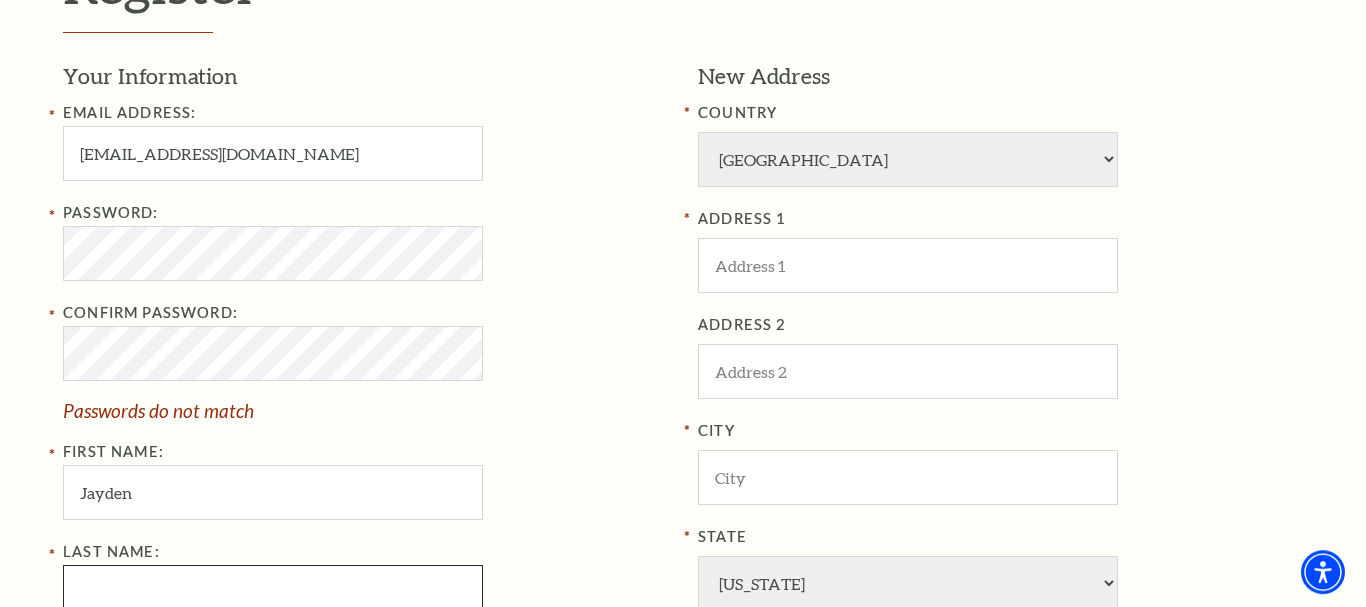 scroll, scrollTop: 601, scrollLeft: 0, axis: vertical 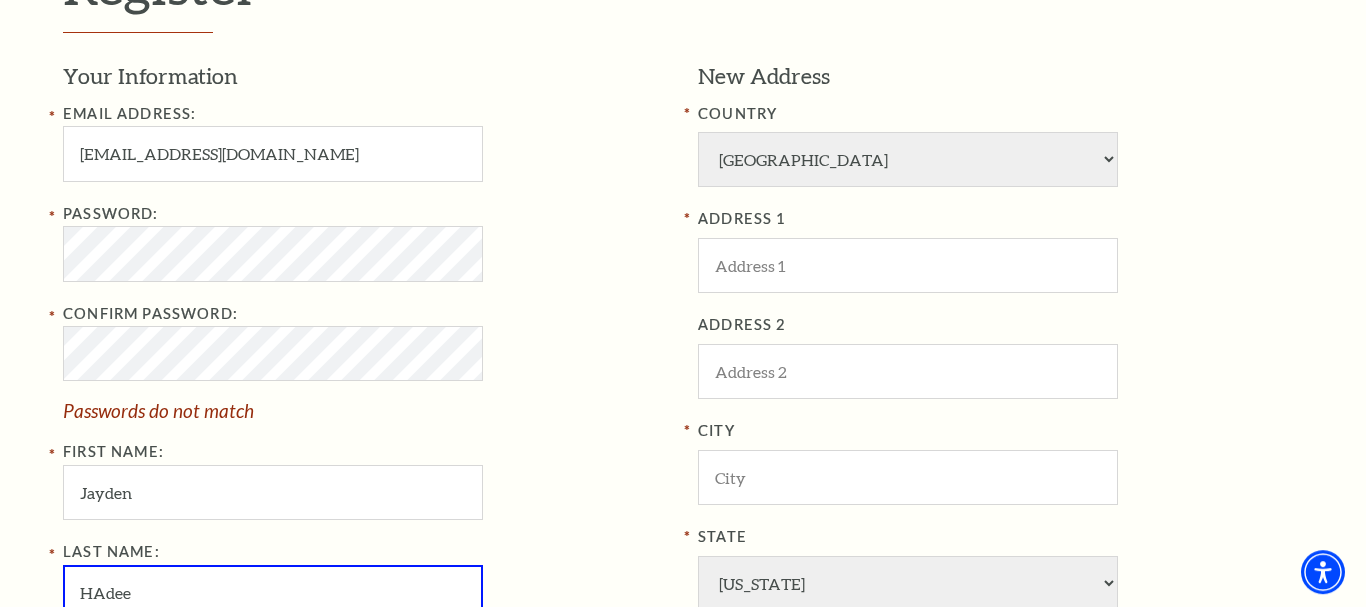type on "HAdeed" 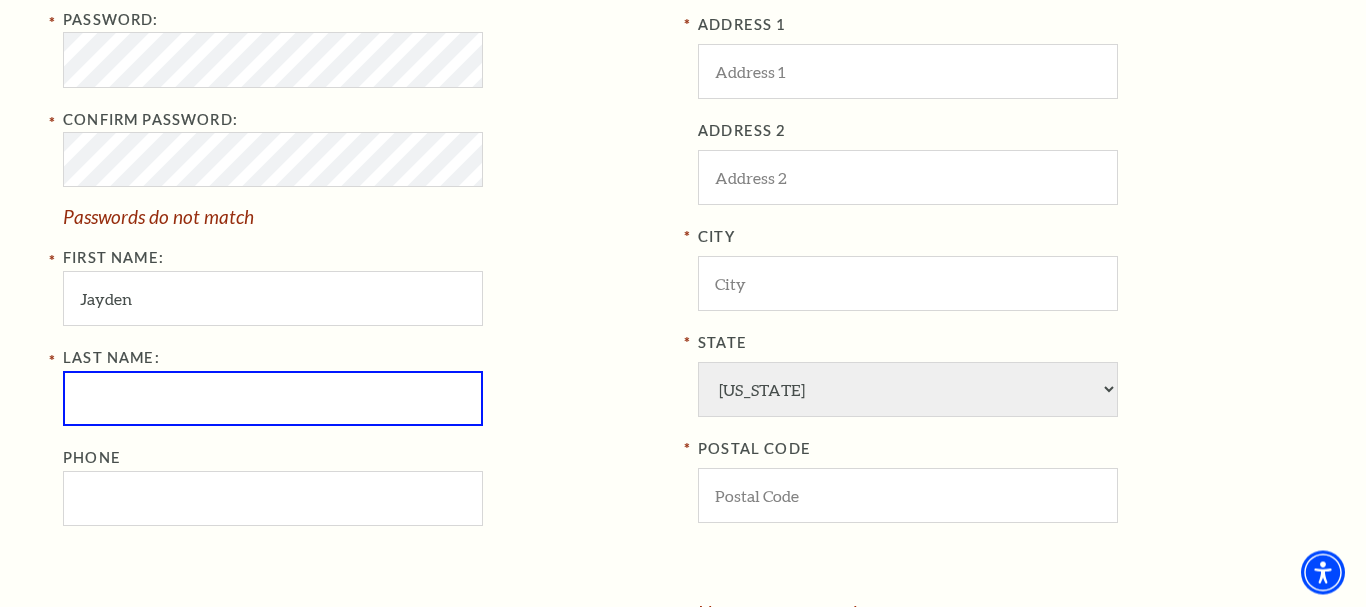 scroll, scrollTop: 809, scrollLeft: 0, axis: vertical 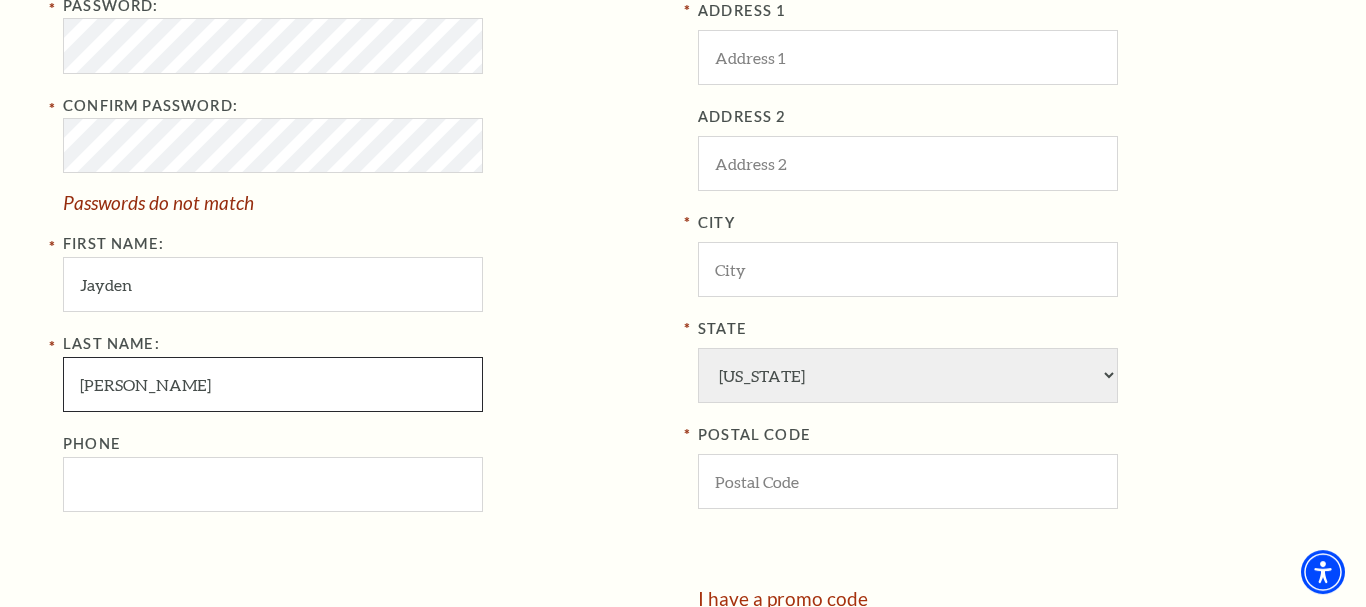 type on "Hadeed" 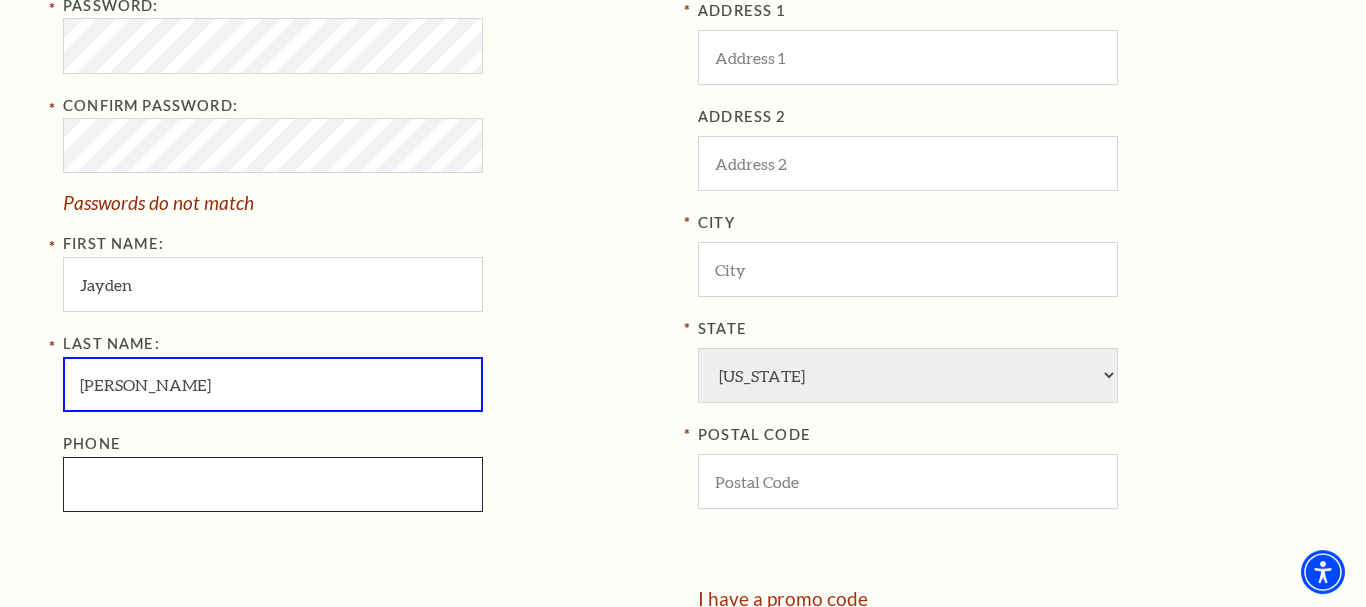 click on "Phone" at bounding box center (273, 484) 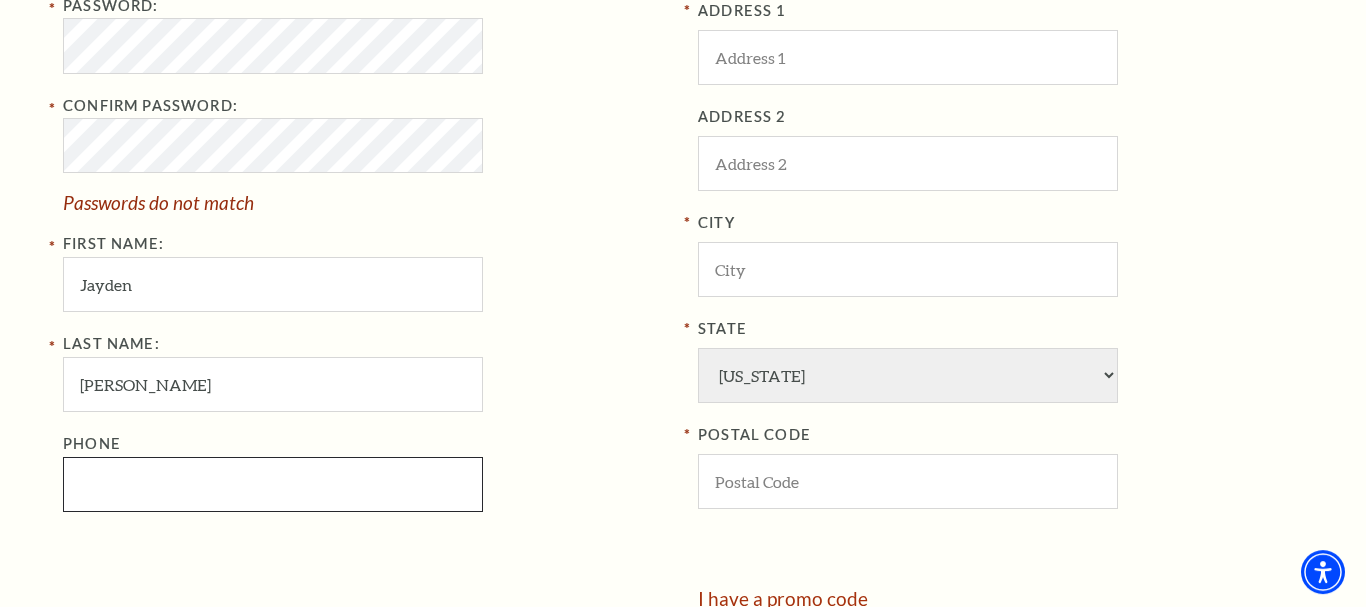 paste on "3177729859" 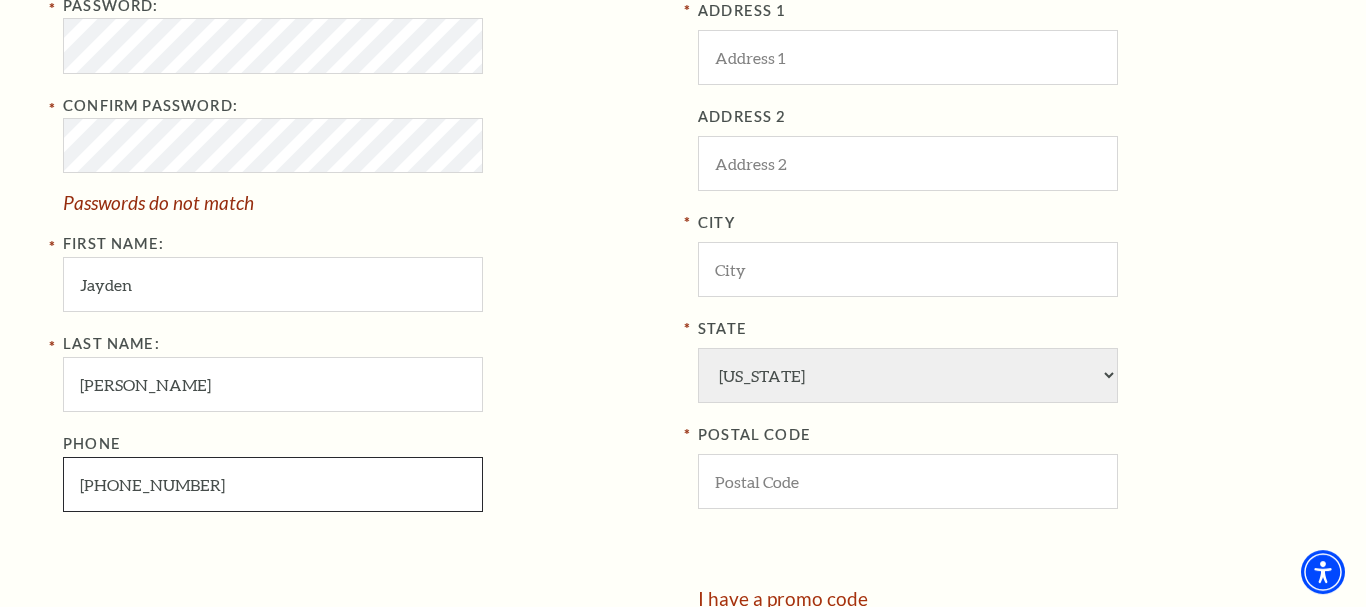 type on "317-772-9859" 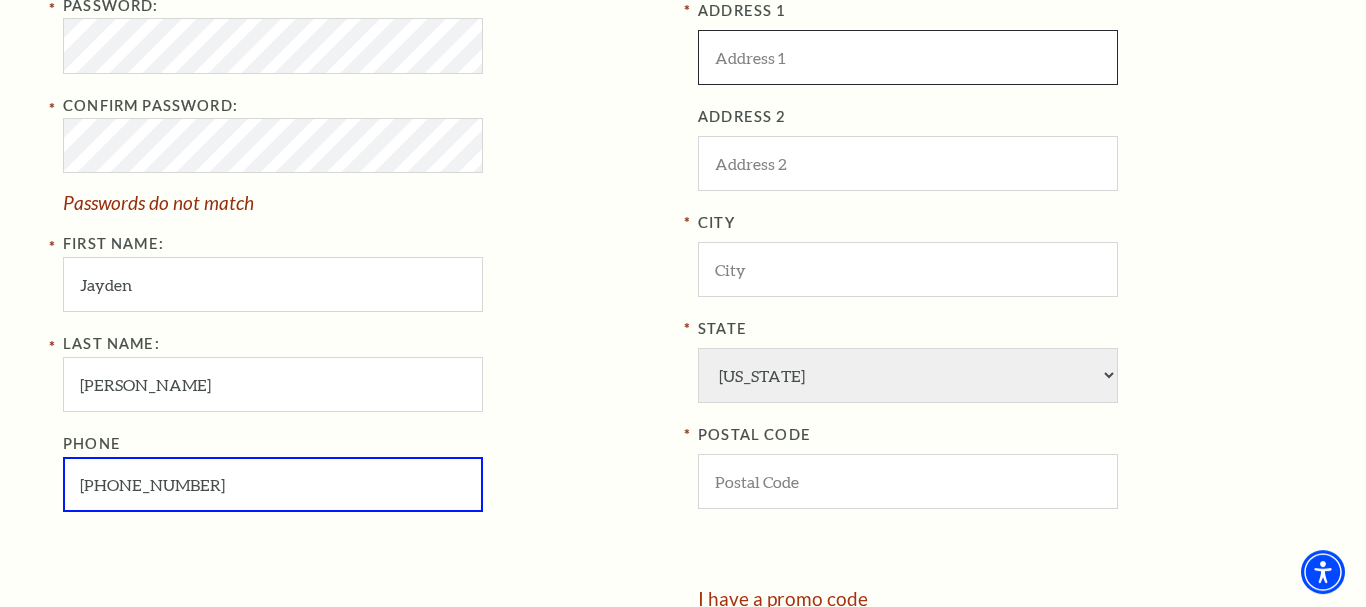 click at bounding box center (908, 57) 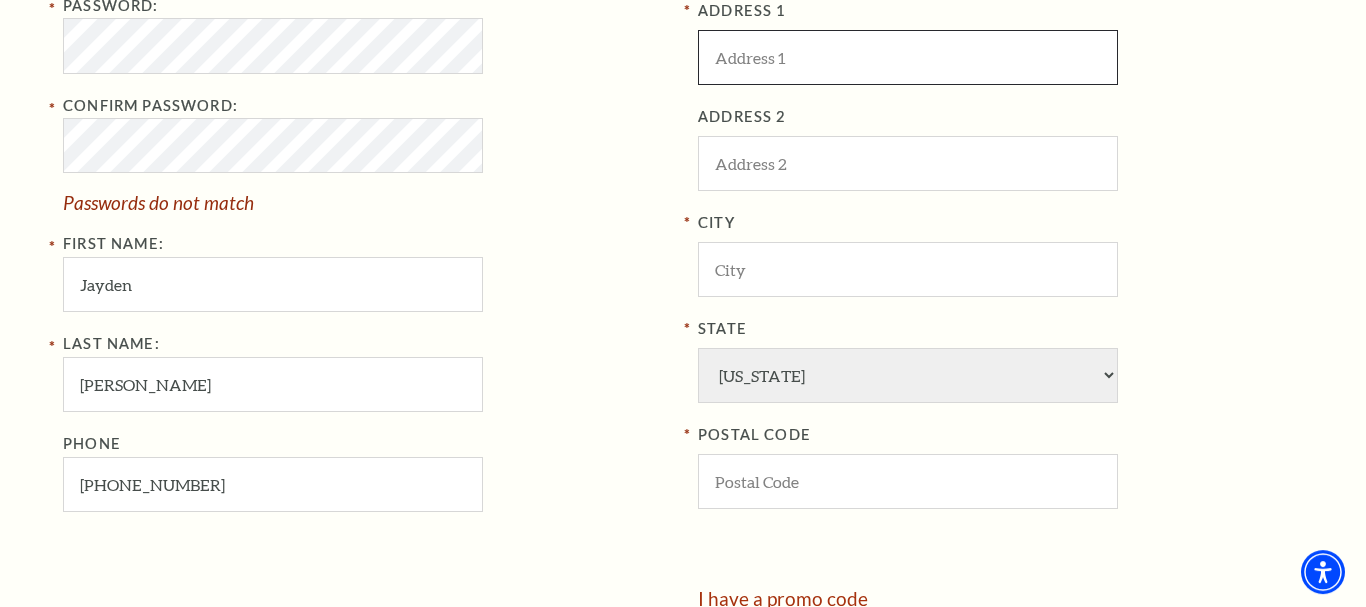 click at bounding box center [908, 57] 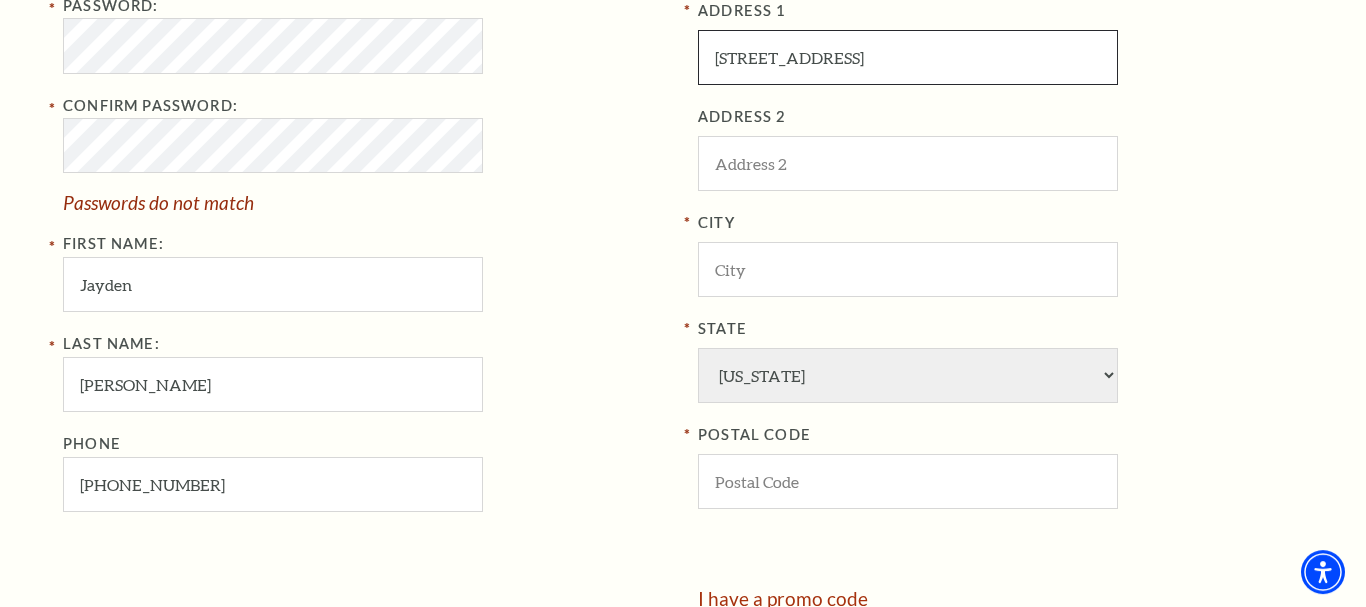 type on "4655 pearcrest way" 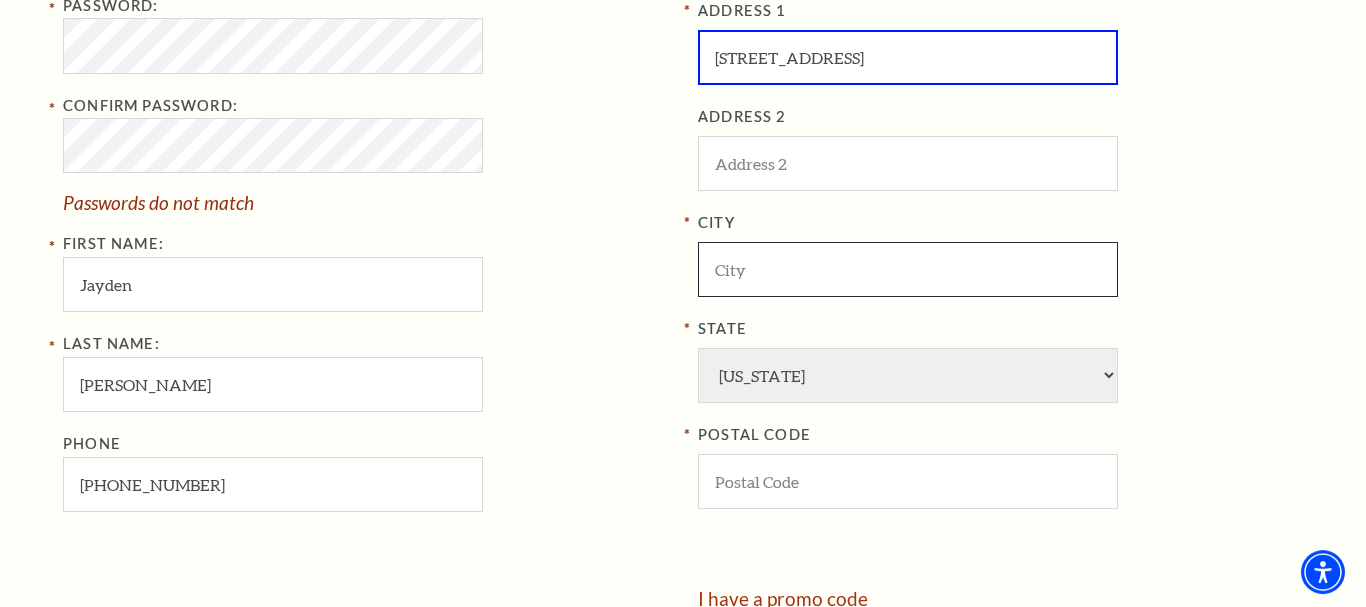 click at bounding box center (908, 269) 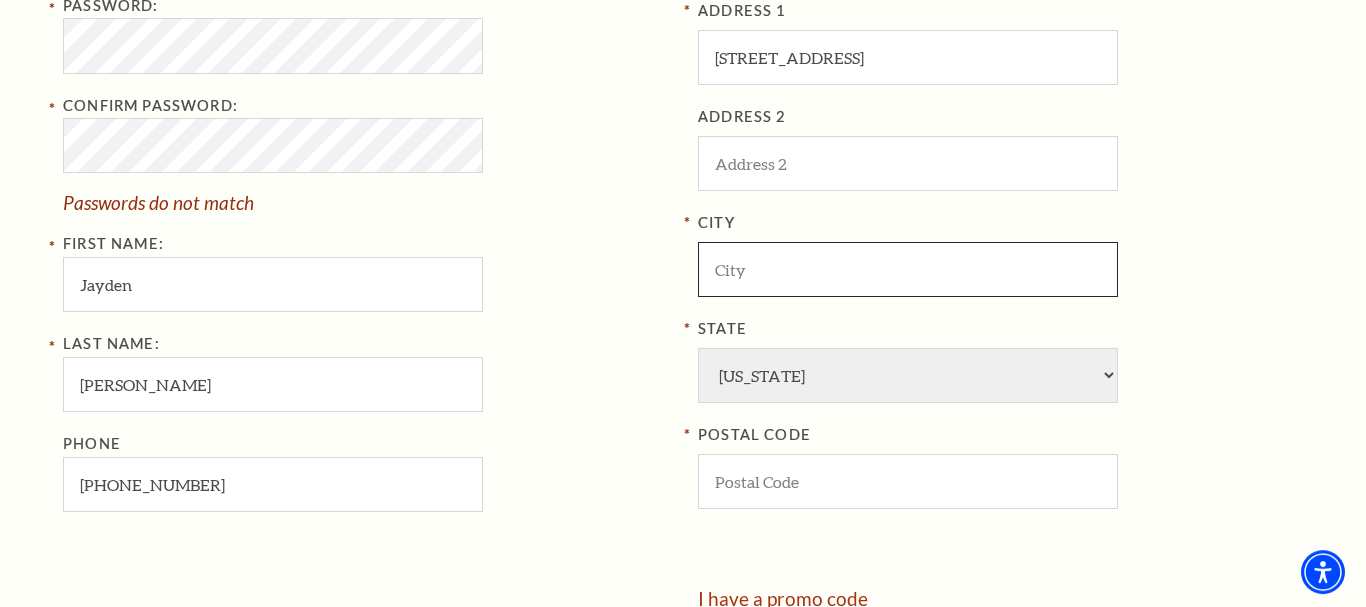 paste on "Greenwood" 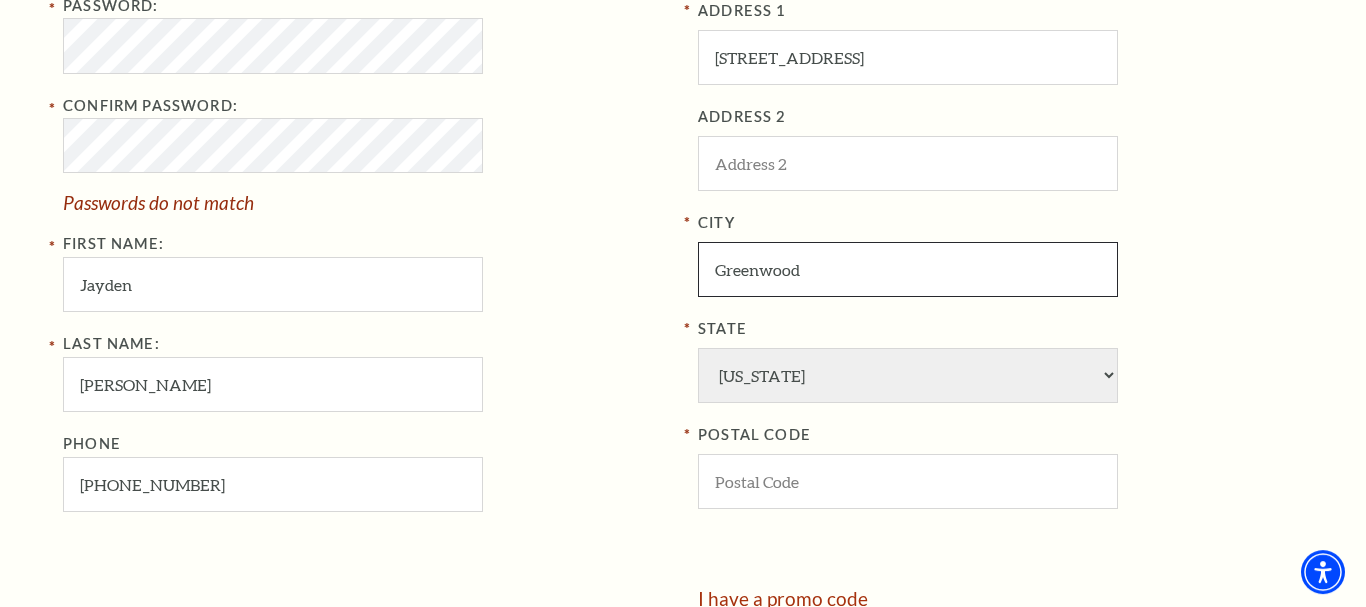 type on "Greenwood" 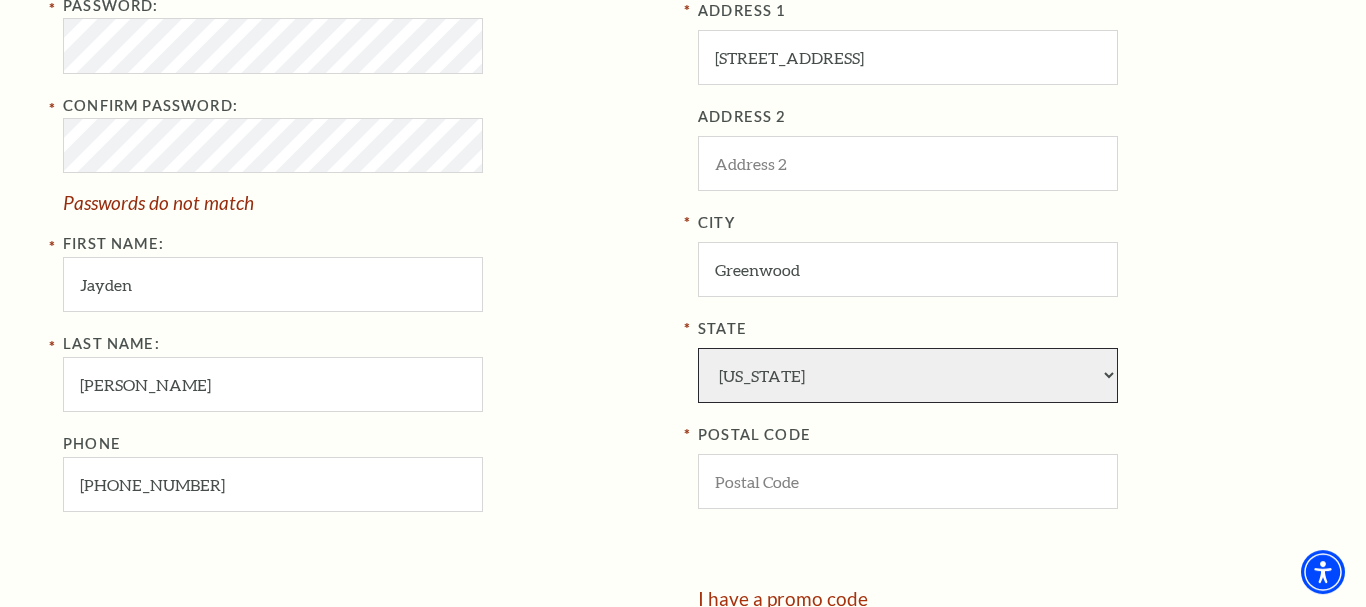 click on "Alabama Alaska American Embassy American Embassy American Samoa Arizona Arkansas Armed Forces California Colorado Connecticut D.C. Delaware Florida Georgia Guam Hawaii Idaho Illinois Indiana Iowa Kansas Kentucky Louisiana Maine Marshall Islands Maryland Massachusetts Michigan Micronesia Minnesota Mississippi Missouri Montana Nebraska Nevada New Hampshire New Jersey New Mexico New York North Carolina North Dakota Northern Mariana Is. Ohio Oklahoma Oregon Palau Pennsylvania Puerto Rico Rhode Island South Carolina South Dakota Tennessee Texas Trust Territories Utah Vermont Virgin Islands Virginia Washington West Virginia Wisconsin Wyoming" at bounding box center (908, 375) 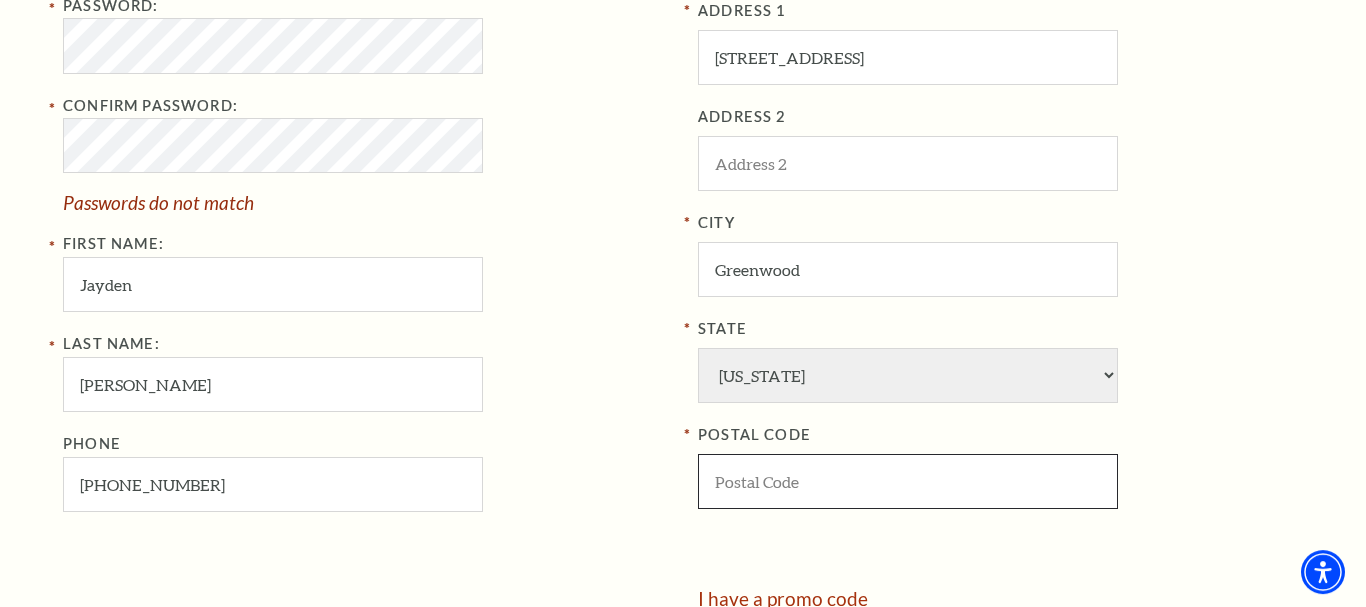click at bounding box center (908, 481) 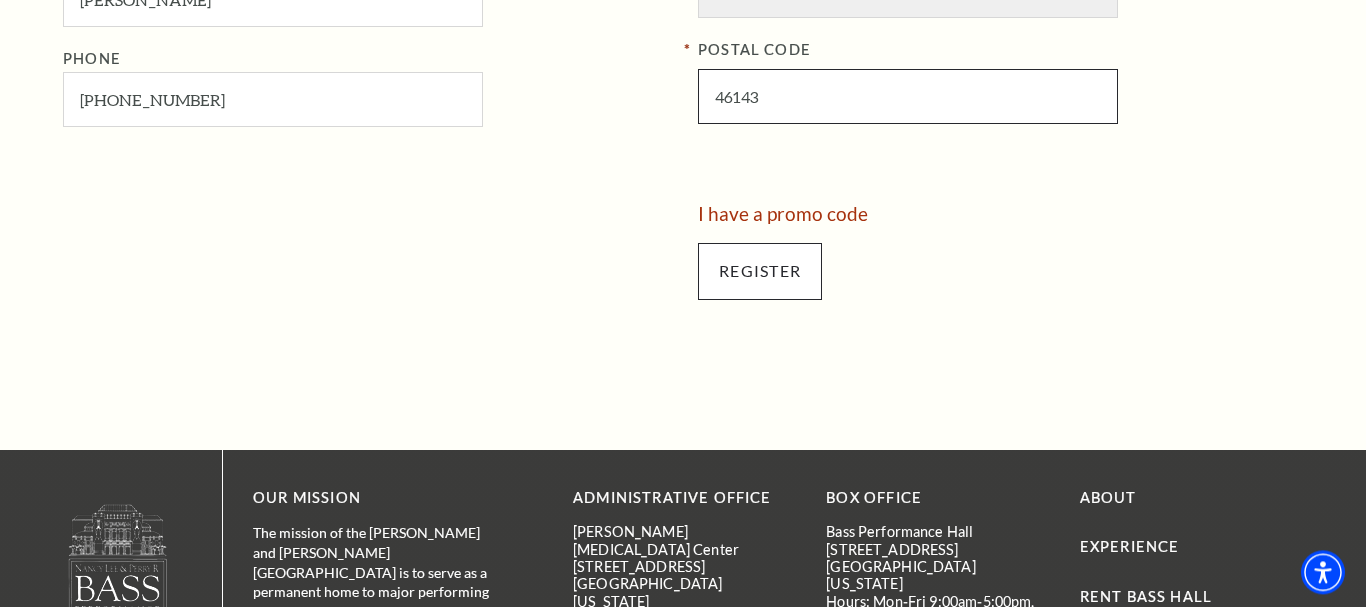 type on "46143" 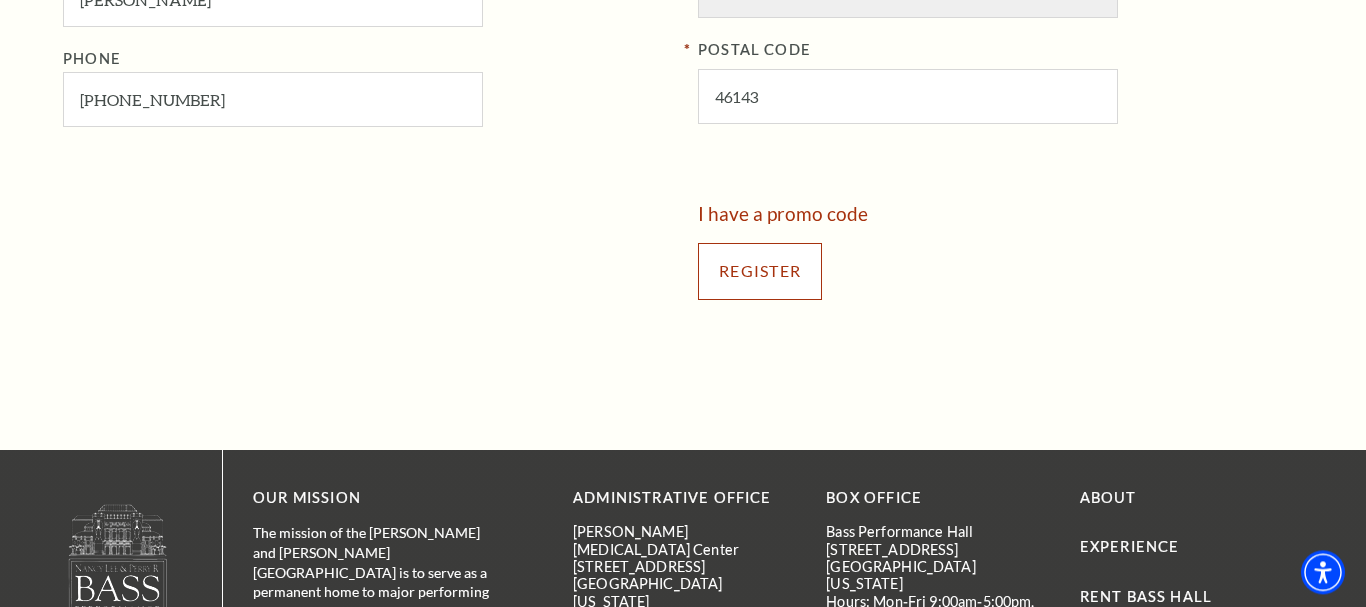 click on "Register" at bounding box center [760, 271] 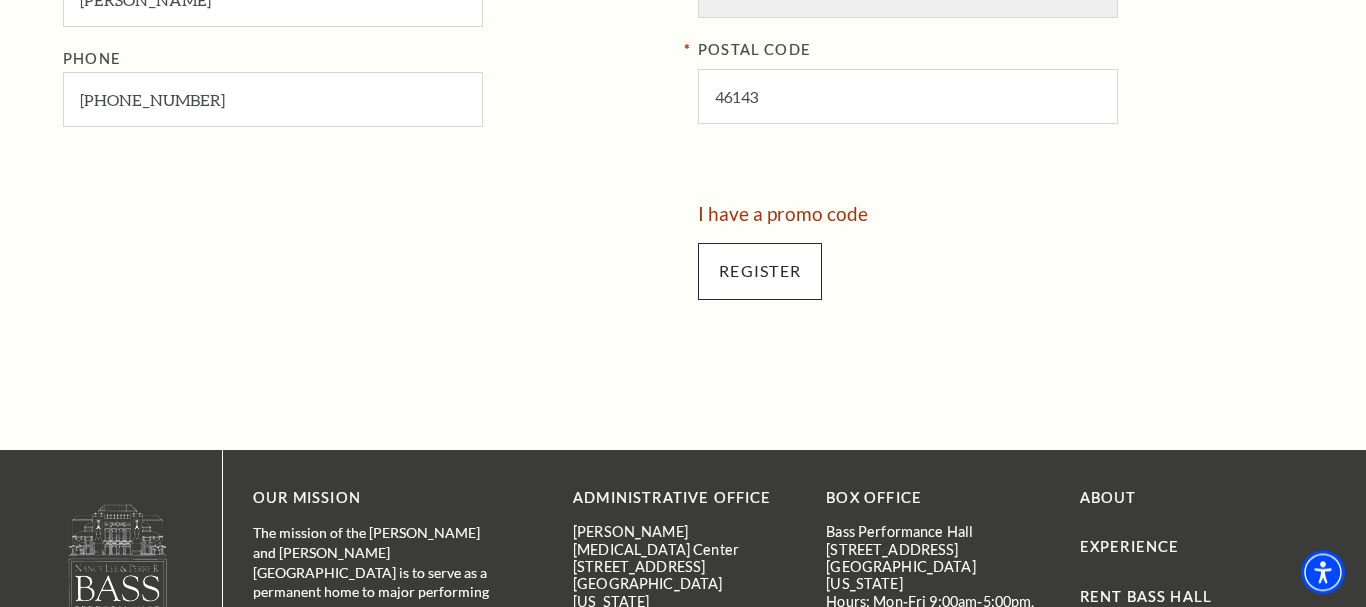 scroll, scrollTop: 651, scrollLeft: 0, axis: vertical 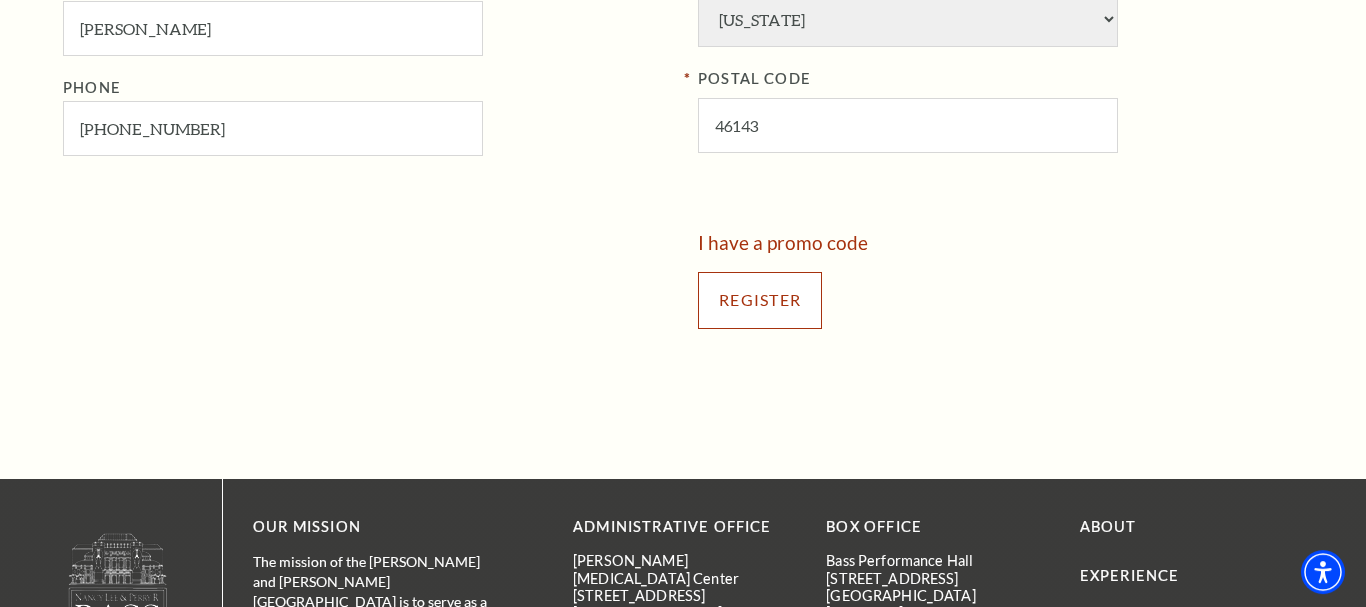 click on "Register" at bounding box center (760, 300) 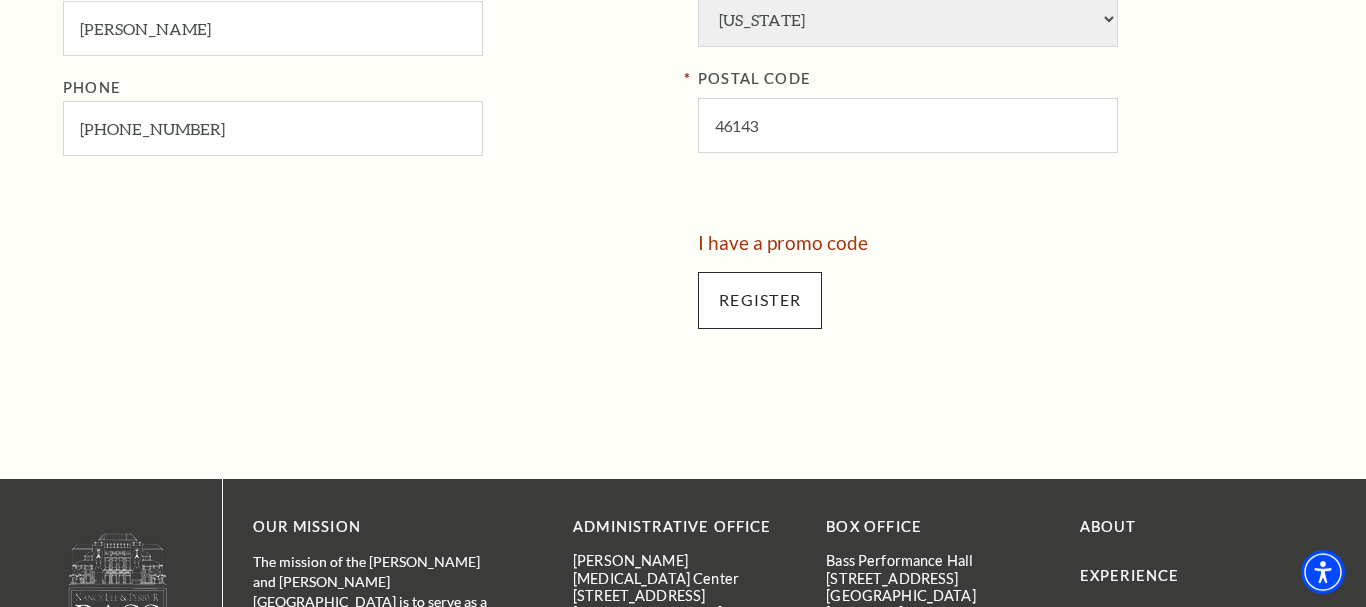 scroll, scrollTop: 651, scrollLeft: 0, axis: vertical 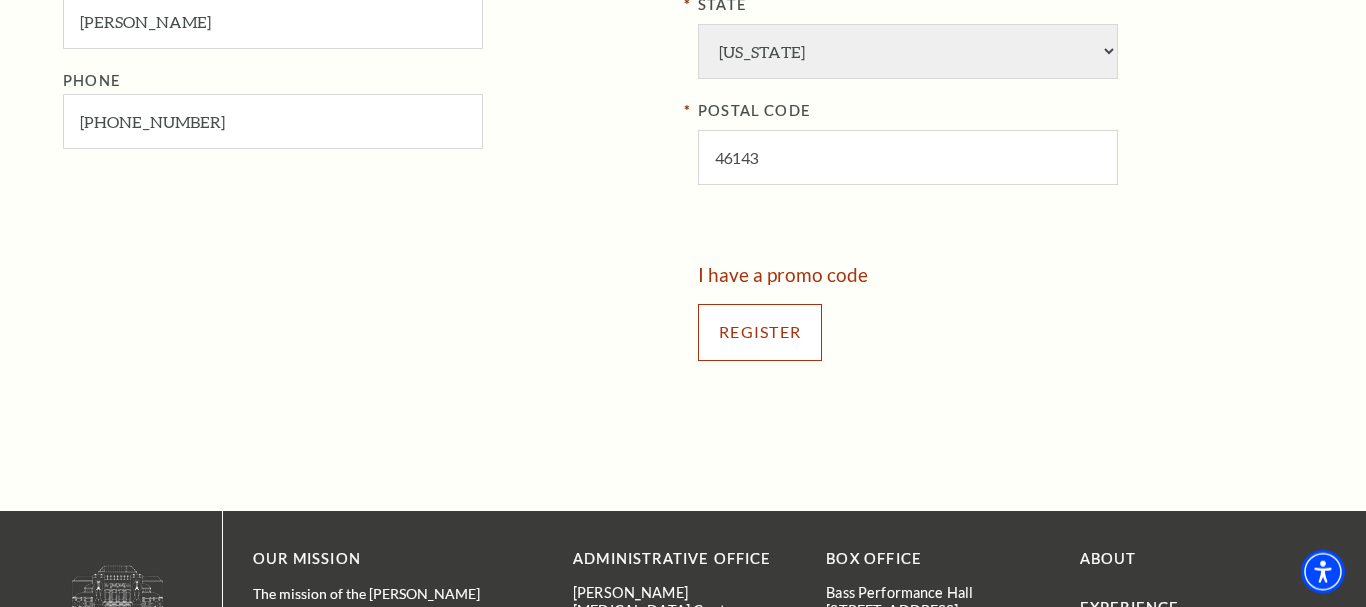 click on "Register" at bounding box center [760, 332] 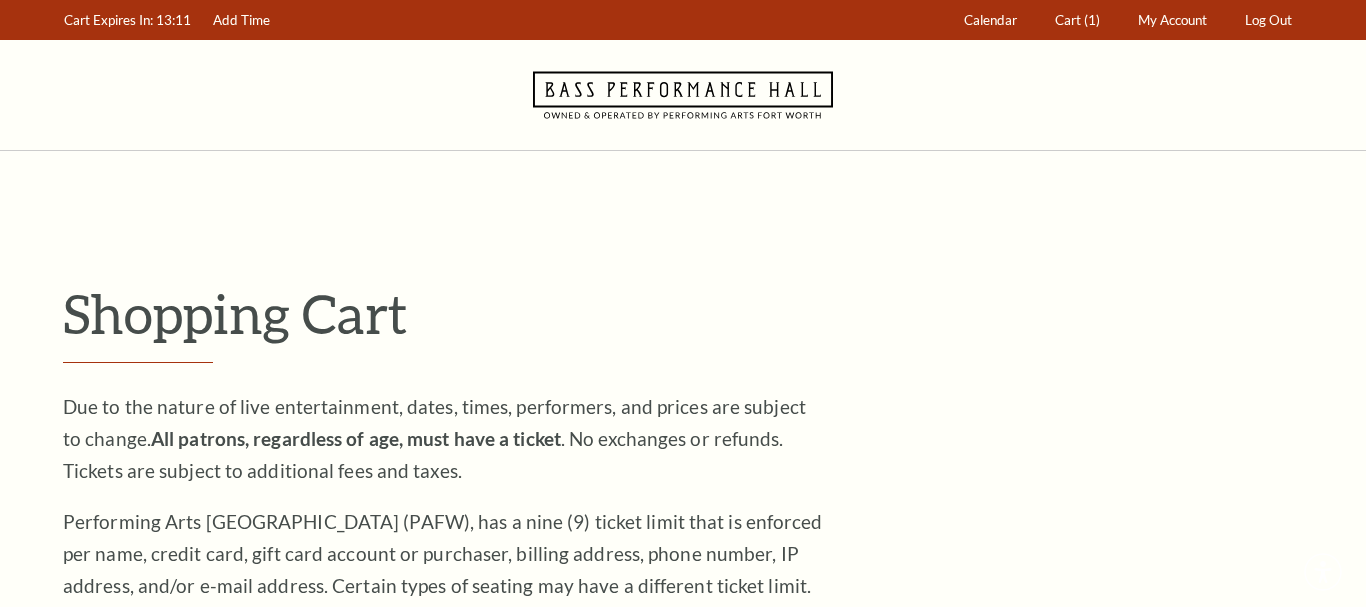 scroll, scrollTop: 0, scrollLeft: 0, axis: both 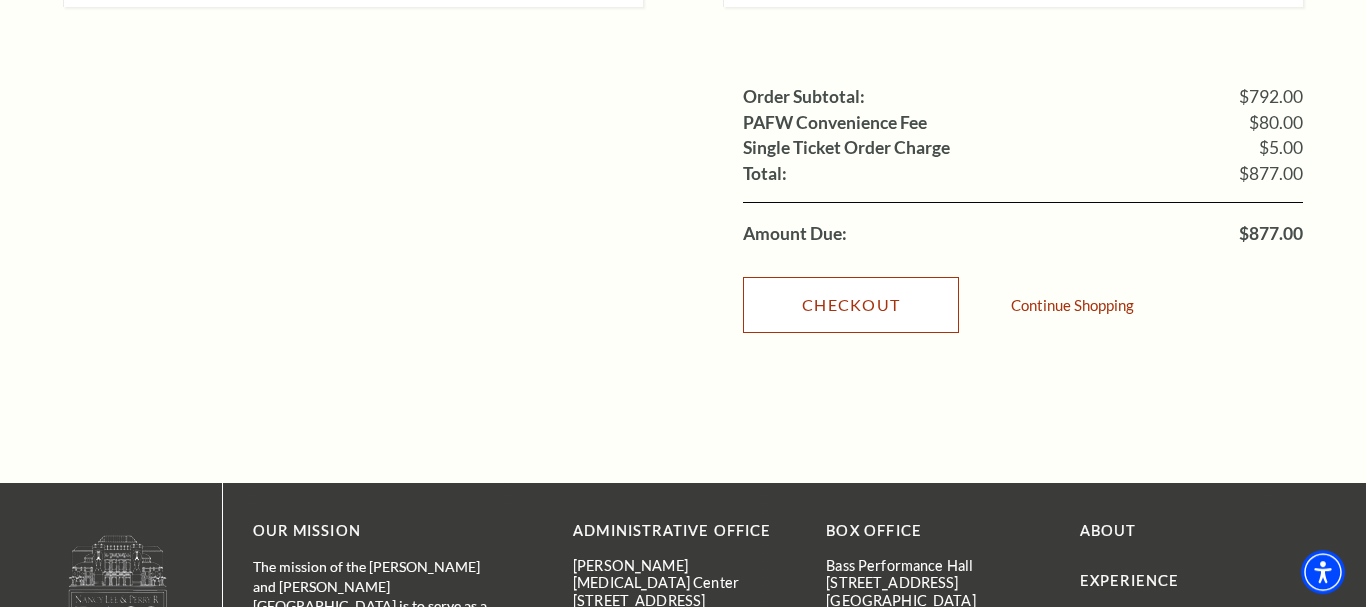 click on "Checkout" at bounding box center (851, 305) 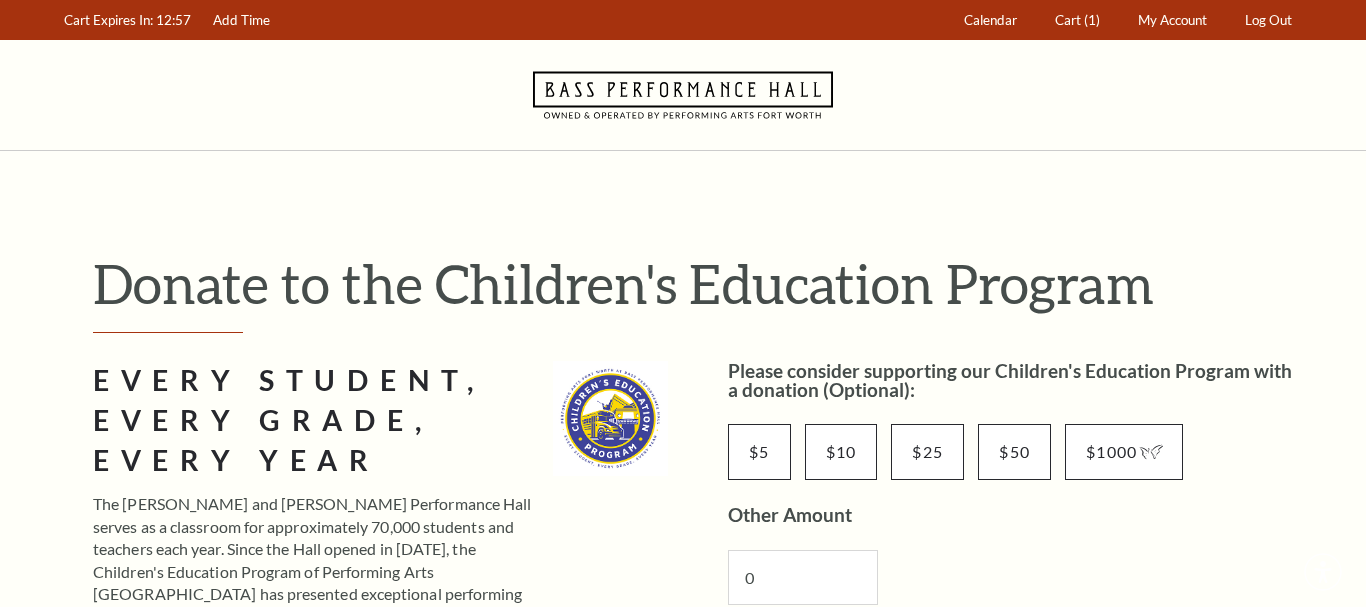 scroll, scrollTop: 0, scrollLeft: 0, axis: both 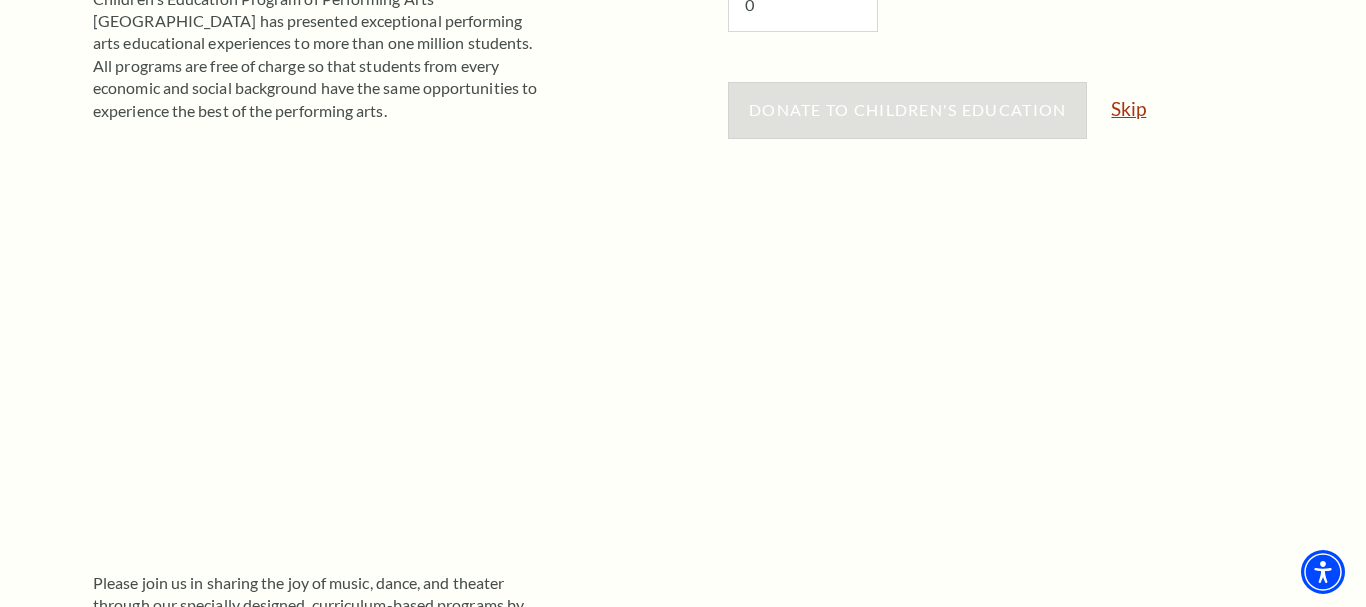 click on "Skip" at bounding box center [1128, 108] 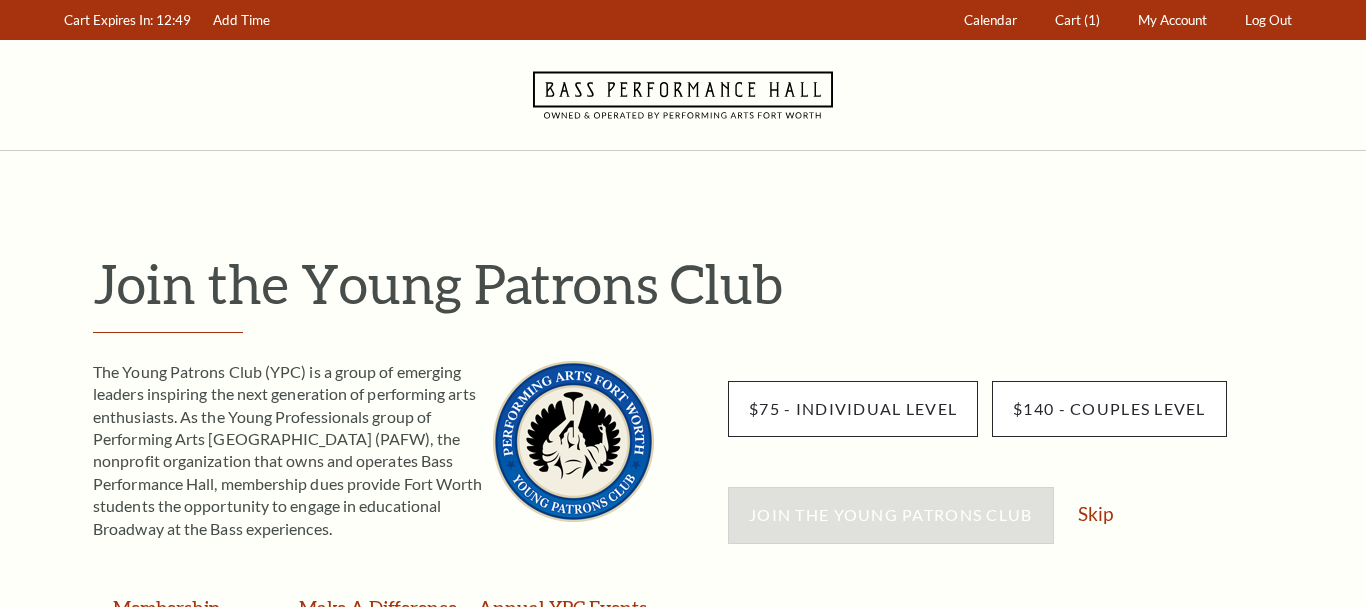 scroll, scrollTop: 0, scrollLeft: 0, axis: both 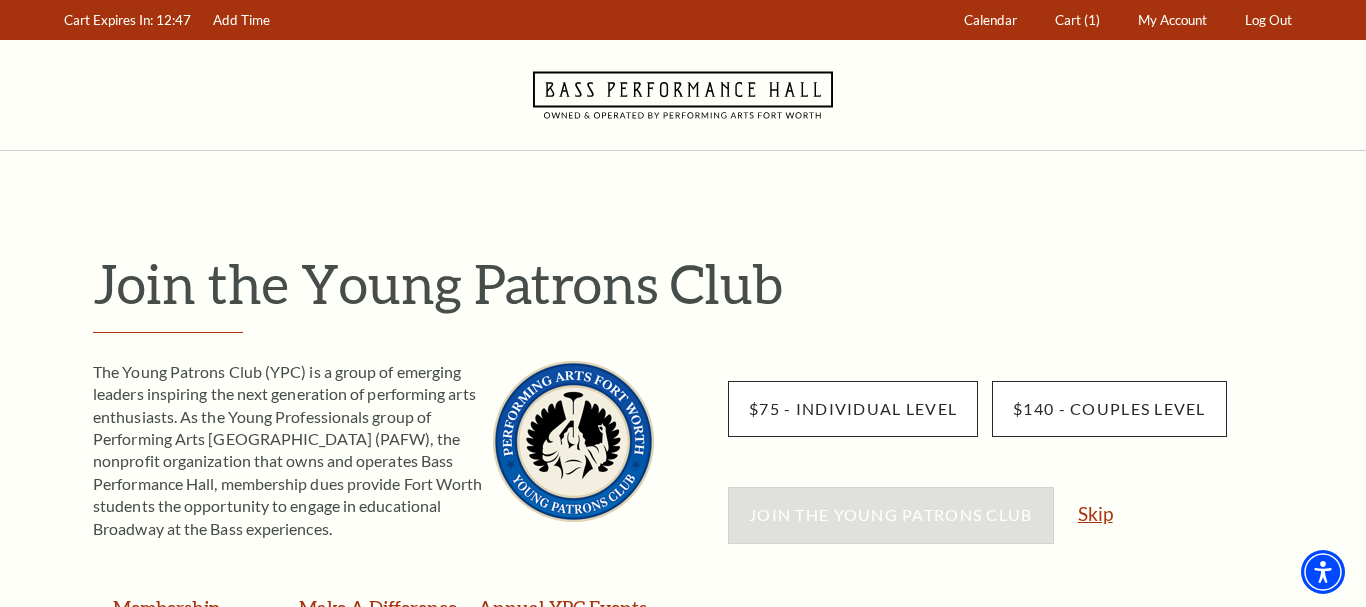 click on "Skip" at bounding box center [1095, 513] 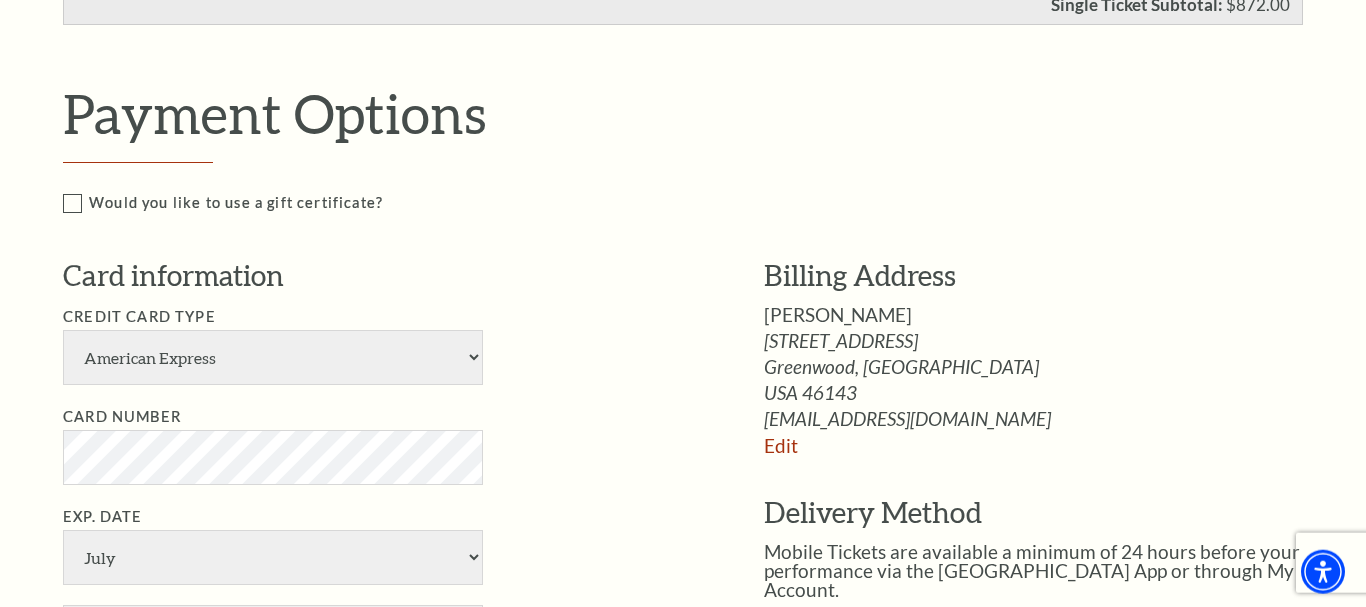 scroll, scrollTop: 1400, scrollLeft: 0, axis: vertical 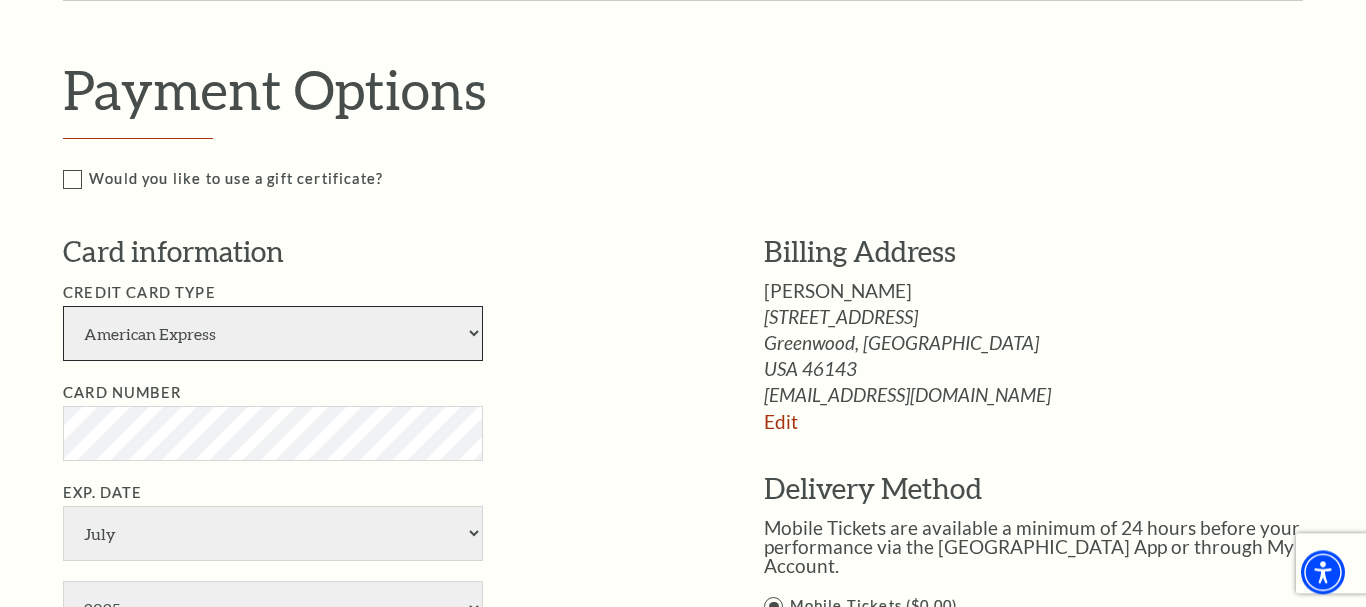 click on "American Express
Visa
Master Card
Discover" at bounding box center [273, 333] 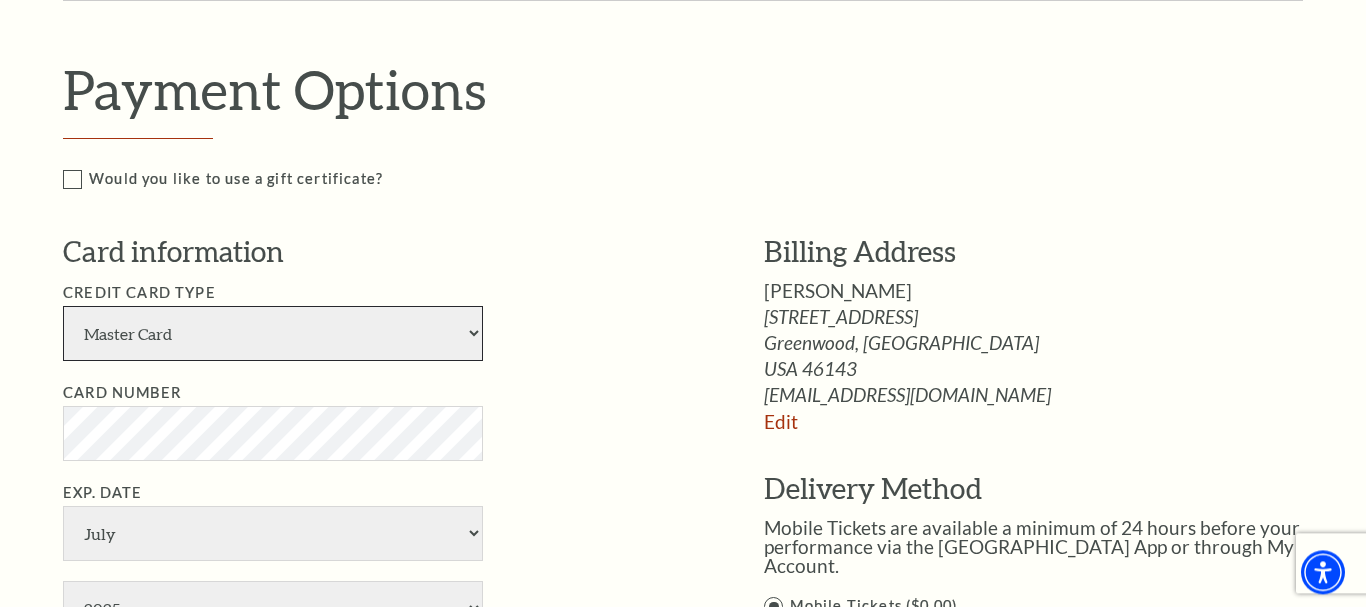 click on "Master Card" at bounding box center [0, 0] 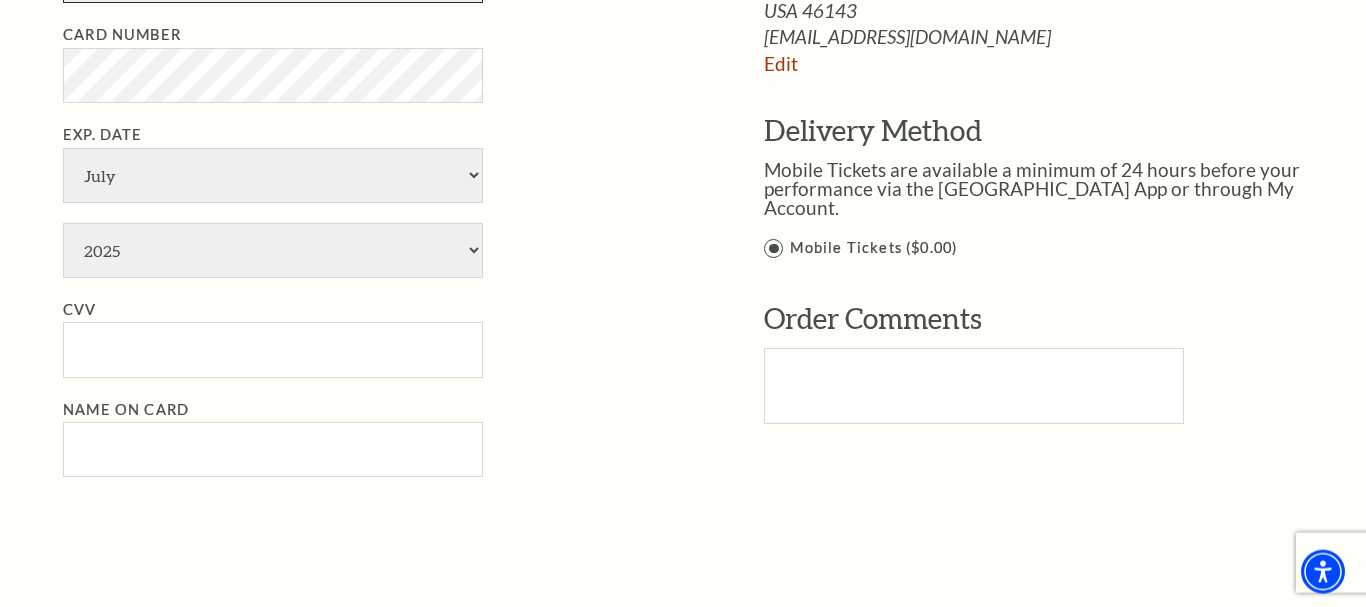 scroll, scrollTop: 1808, scrollLeft: 0, axis: vertical 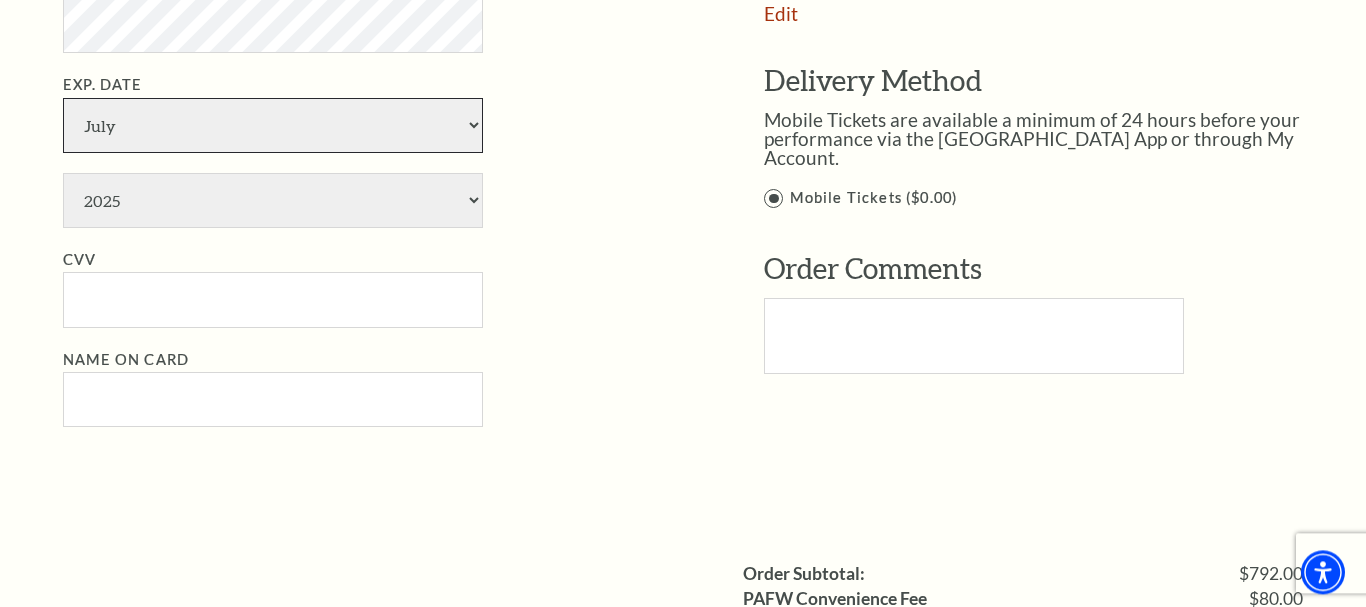 click on "January
February
March
April
May
June
July
August
September
October
November
December" at bounding box center [273, 125] 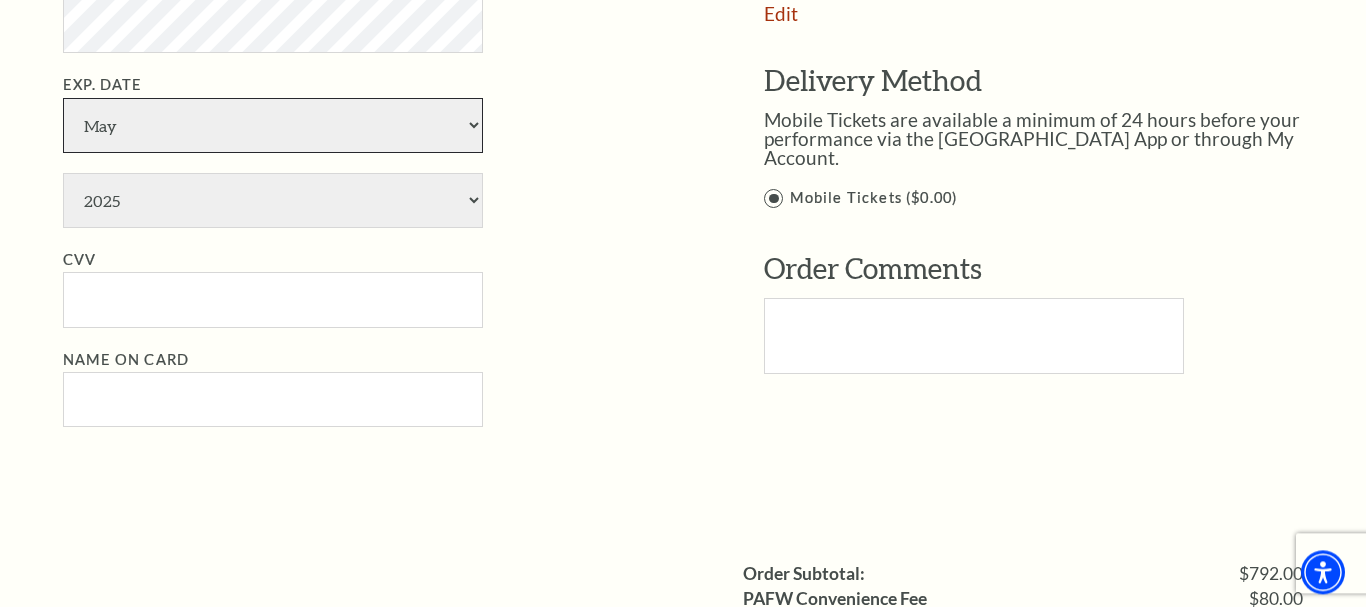 click on "May" at bounding box center [0, 0] 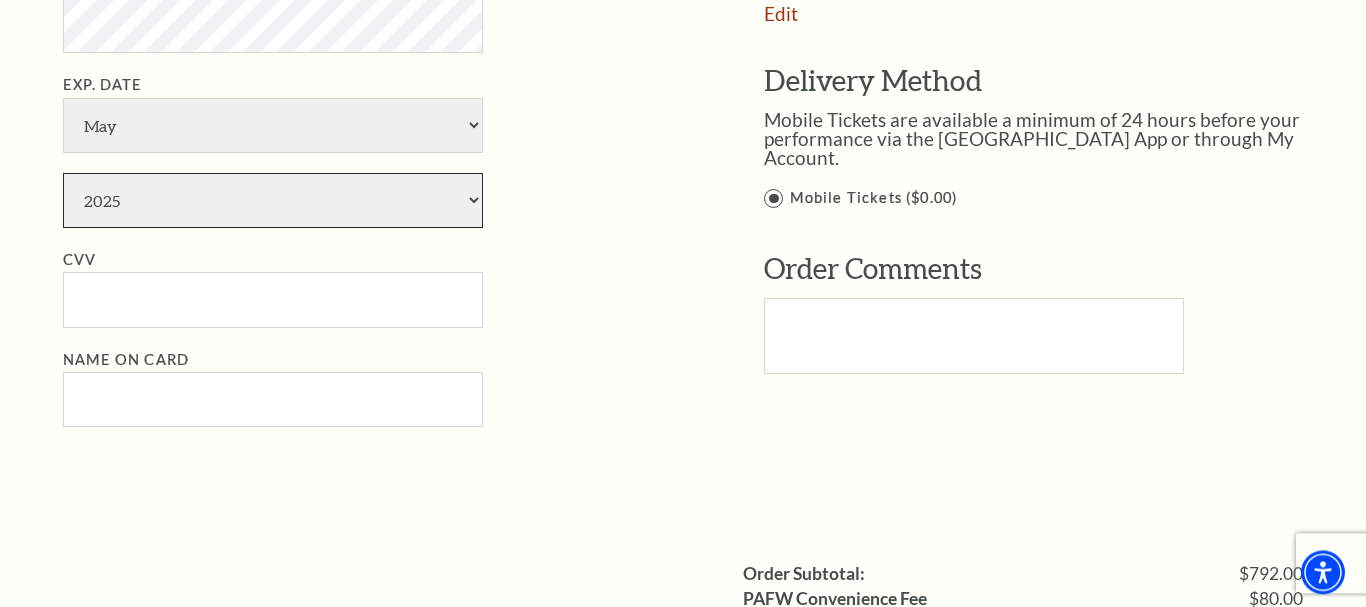 click on "2025
2026
2027
2028
2029
2030
2031
2032
2033
2034" at bounding box center (273, 200) 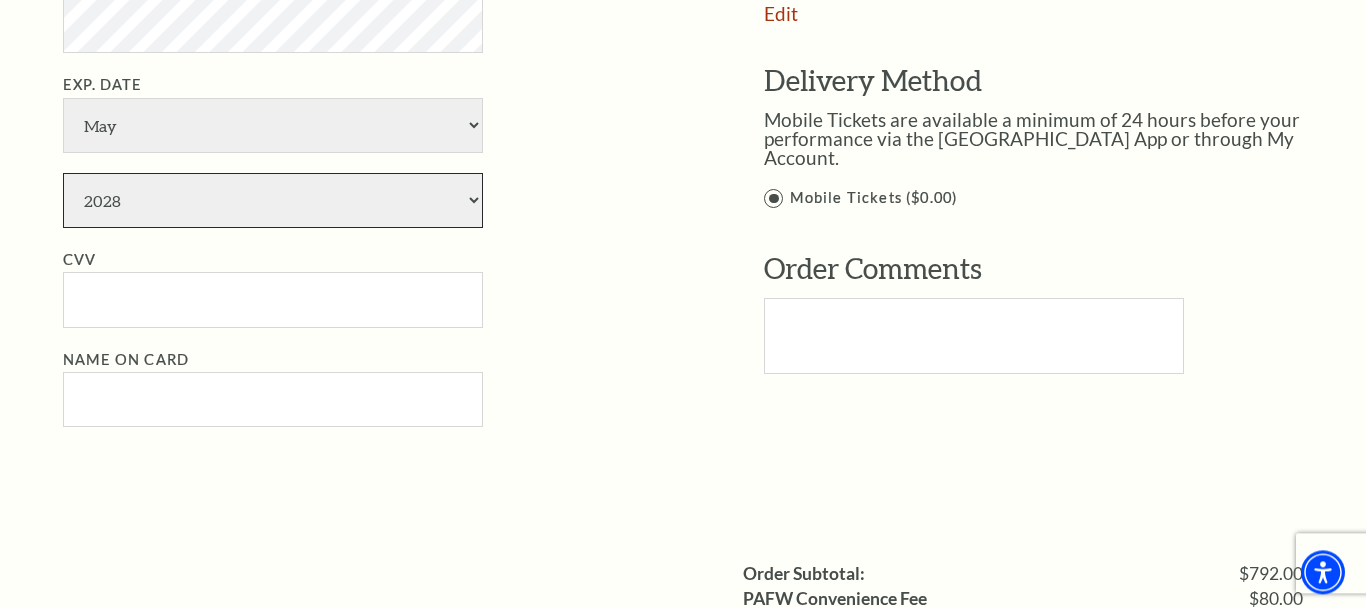 click on "2028" at bounding box center (0, 0) 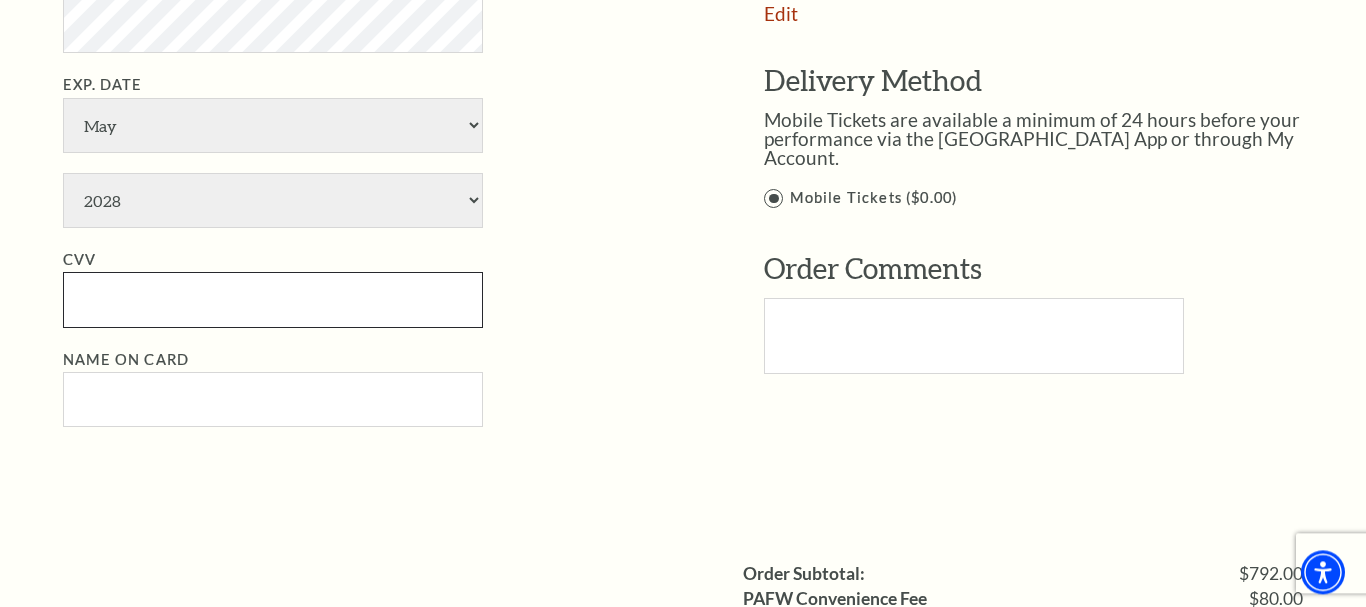 click on "CVV" at bounding box center [273, 299] 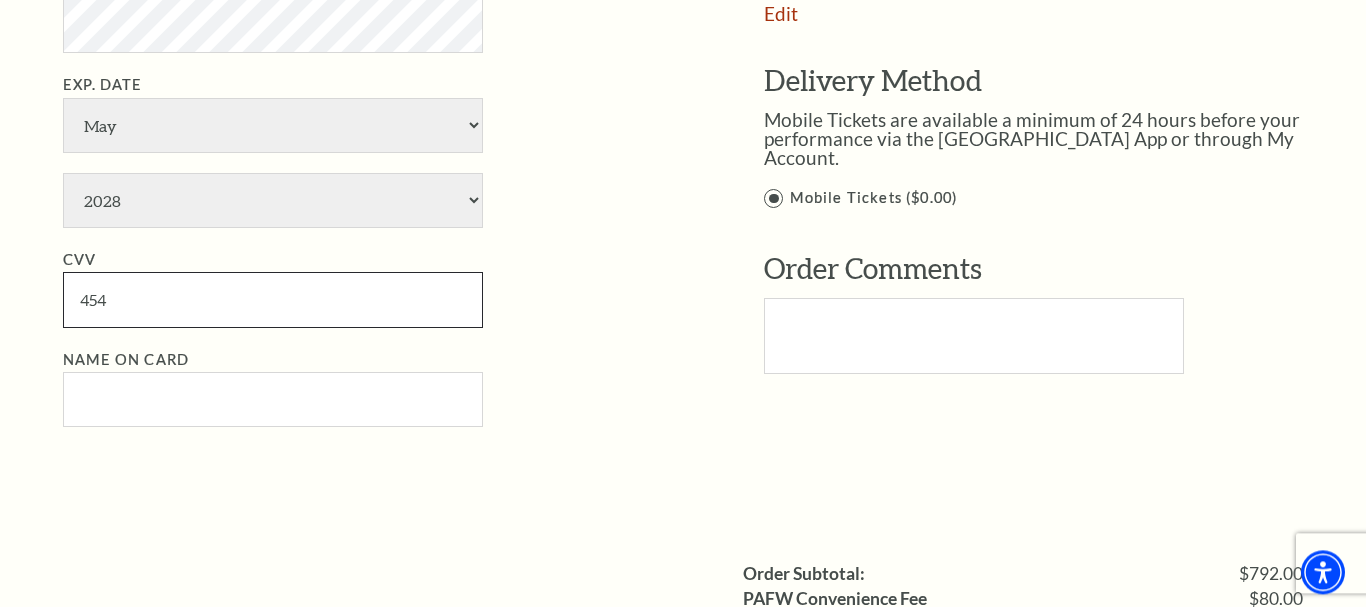 type on "454" 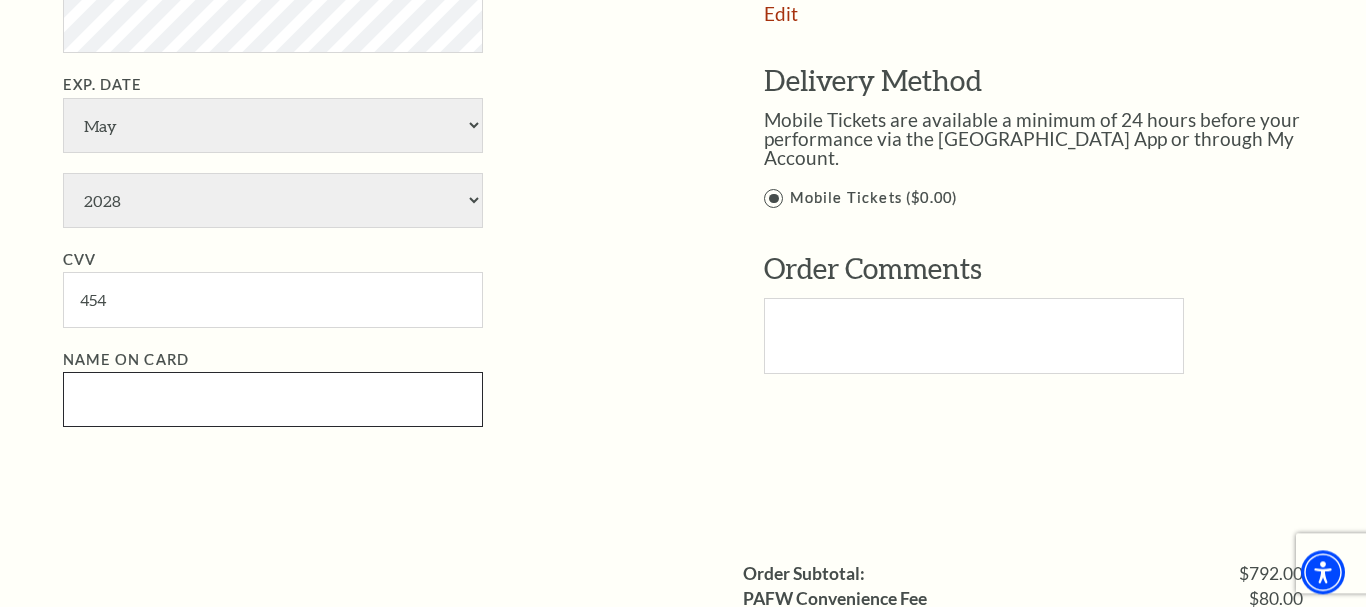 click on "Name on Card" at bounding box center (273, 399) 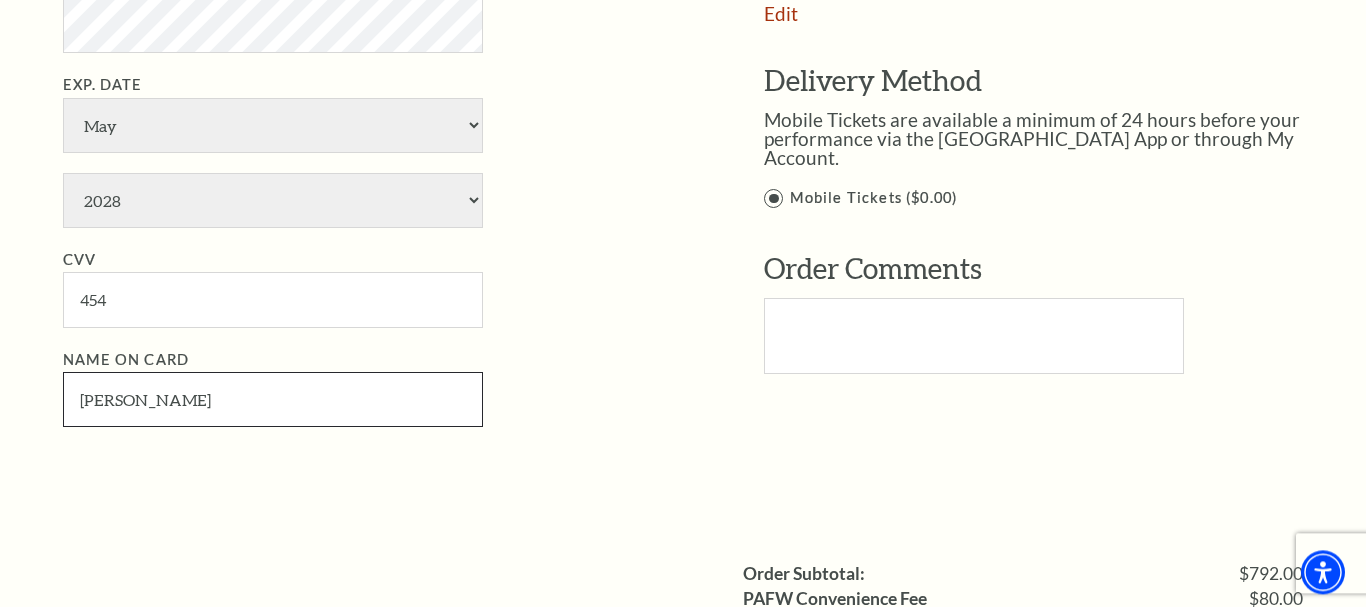 type on "Jayden Hadeed" 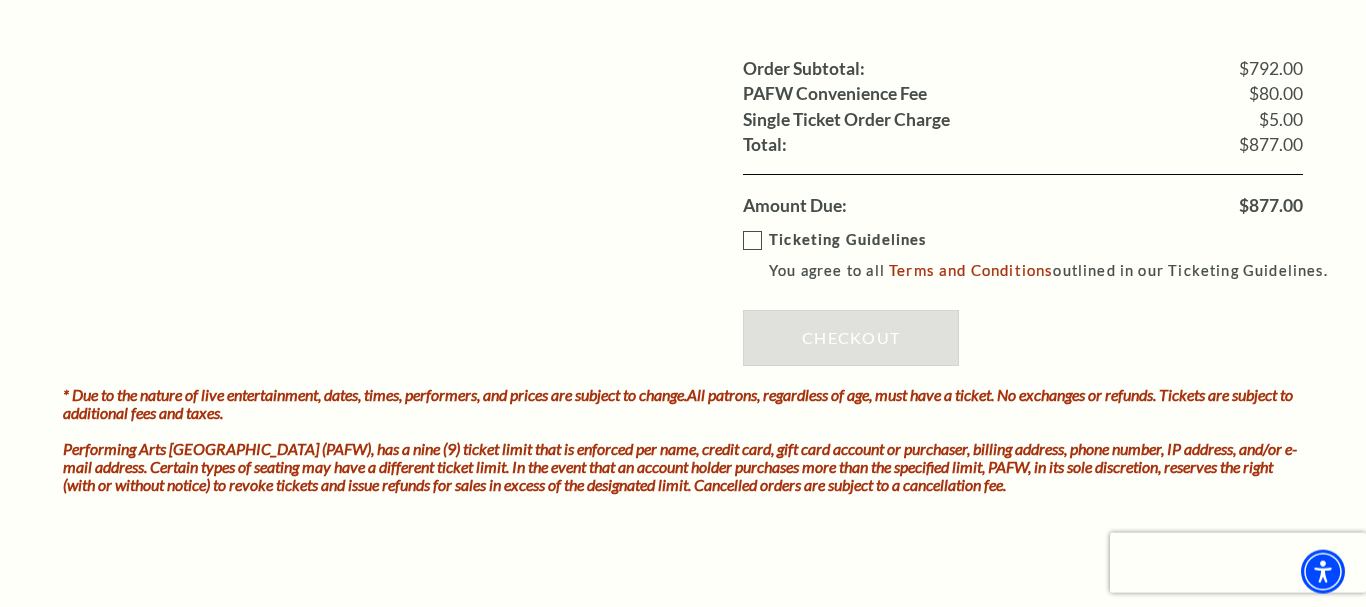 scroll, scrollTop: 2318, scrollLeft: 0, axis: vertical 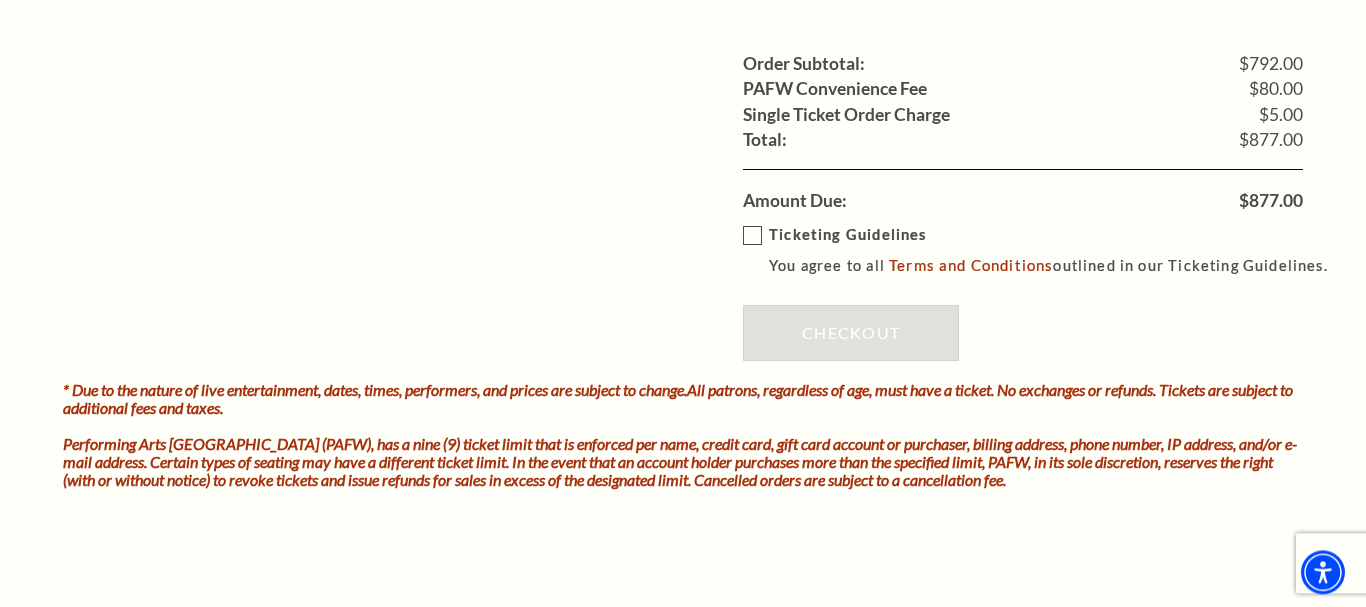 click on "Ticketing Guidelines
You agree to all   Terms and Conditions  outlined in our Ticketing Guidelines." at bounding box center [1044, 250] 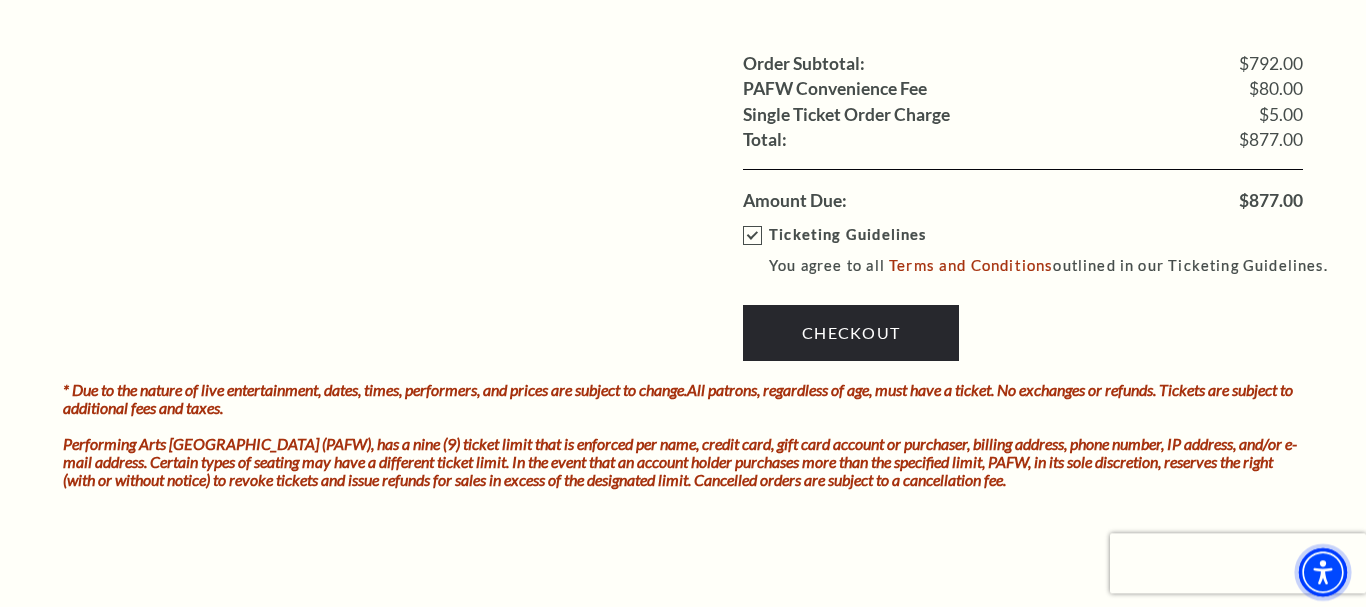 click at bounding box center [1323, 572] 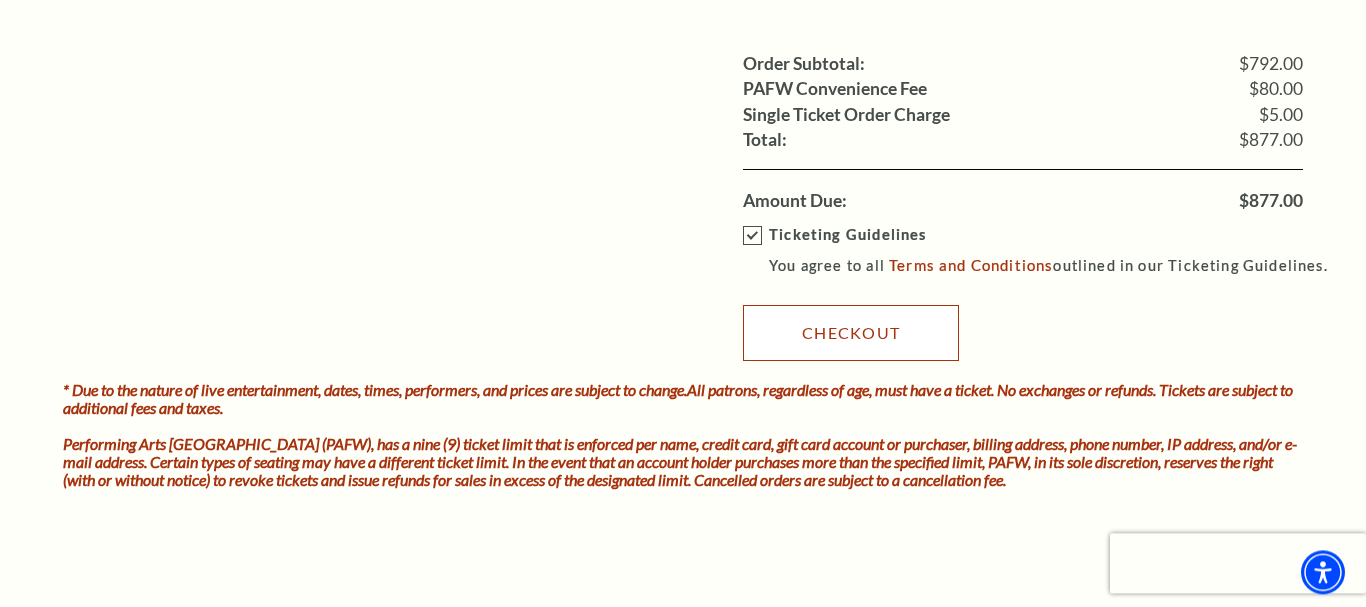 click on "Checkout" at bounding box center (851, 333) 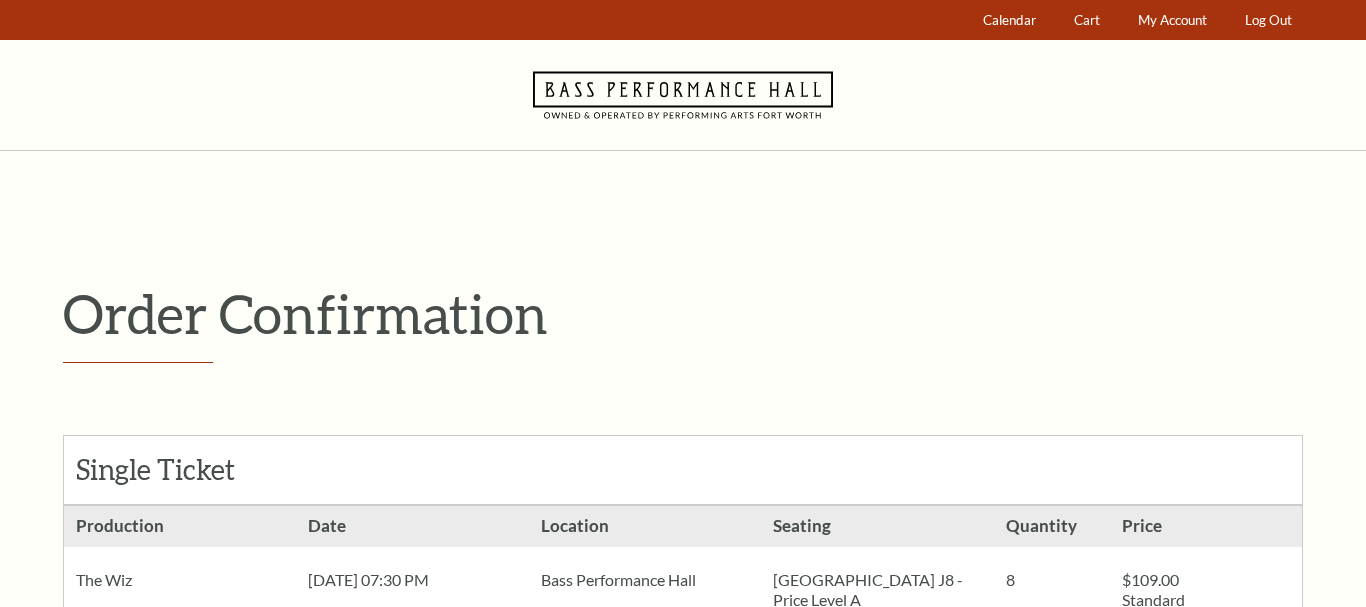 scroll, scrollTop: 0, scrollLeft: 0, axis: both 